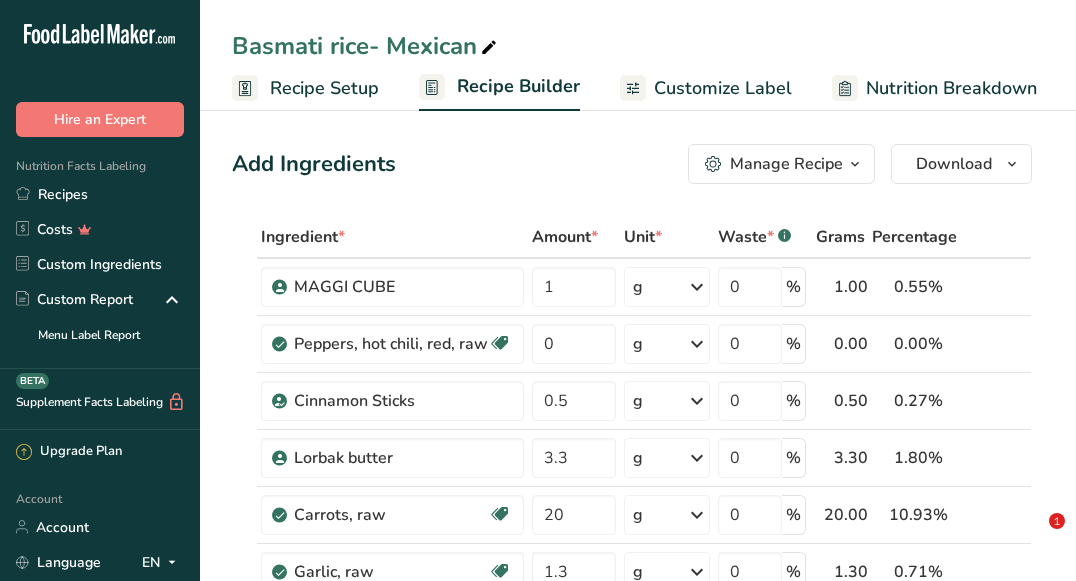 scroll, scrollTop: 644, scrollLeft: 0, axis: vertical 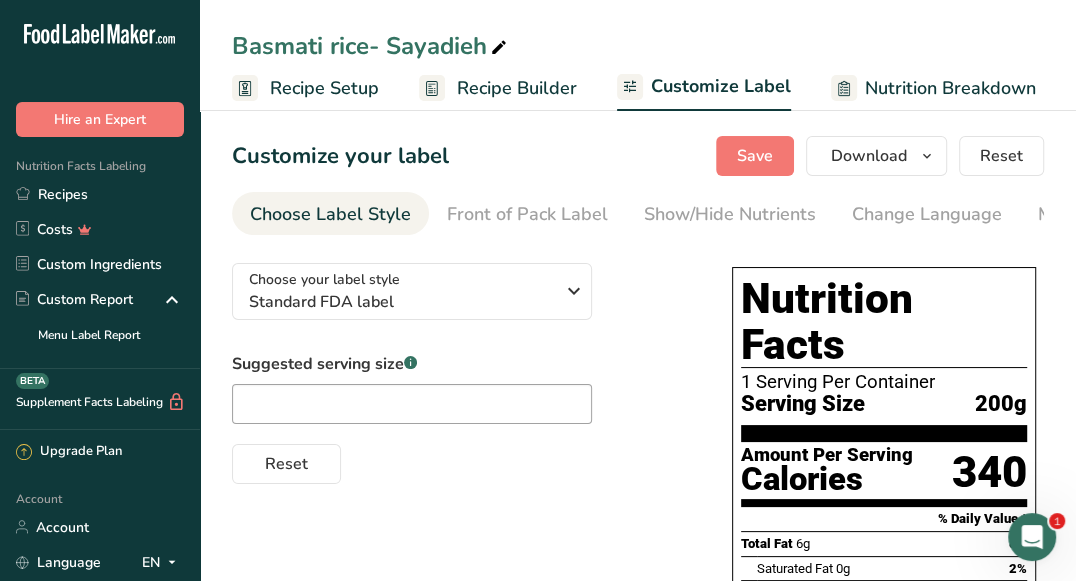 click on "Recipe Builder" at bounding box center (517, 88) 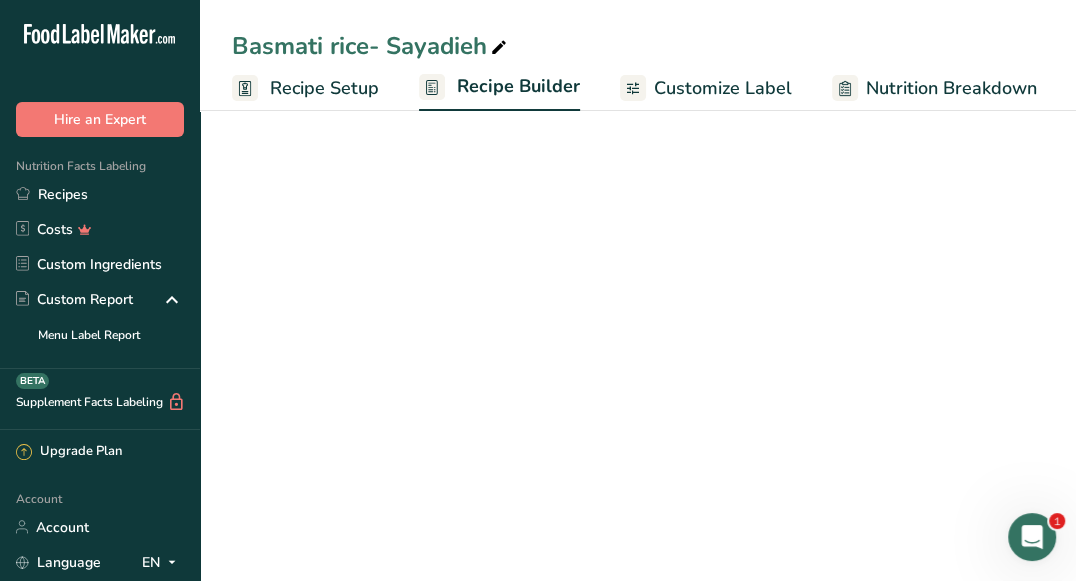 click on "Customize Label" at bounding box center (706, 88) 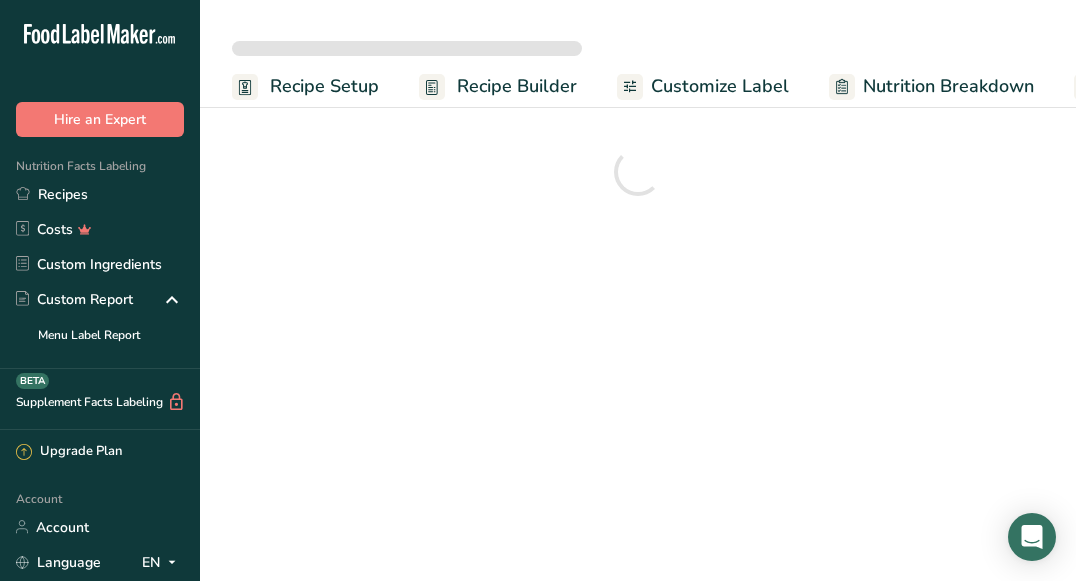 scroll, scrollTop: 0, scrollLeft: 0, axis: both 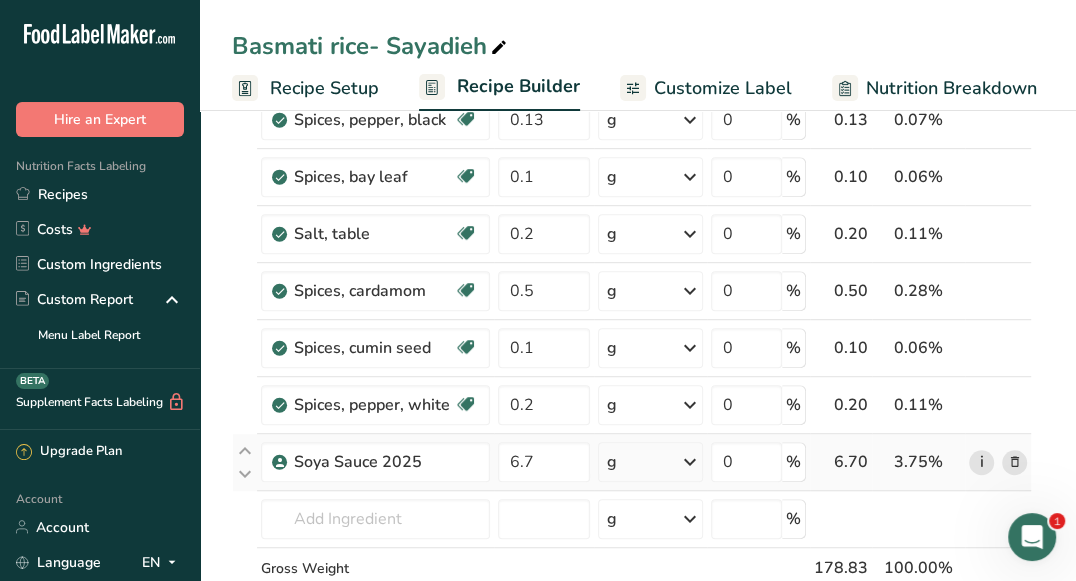 click on "i" at bounding box center [981, 462] 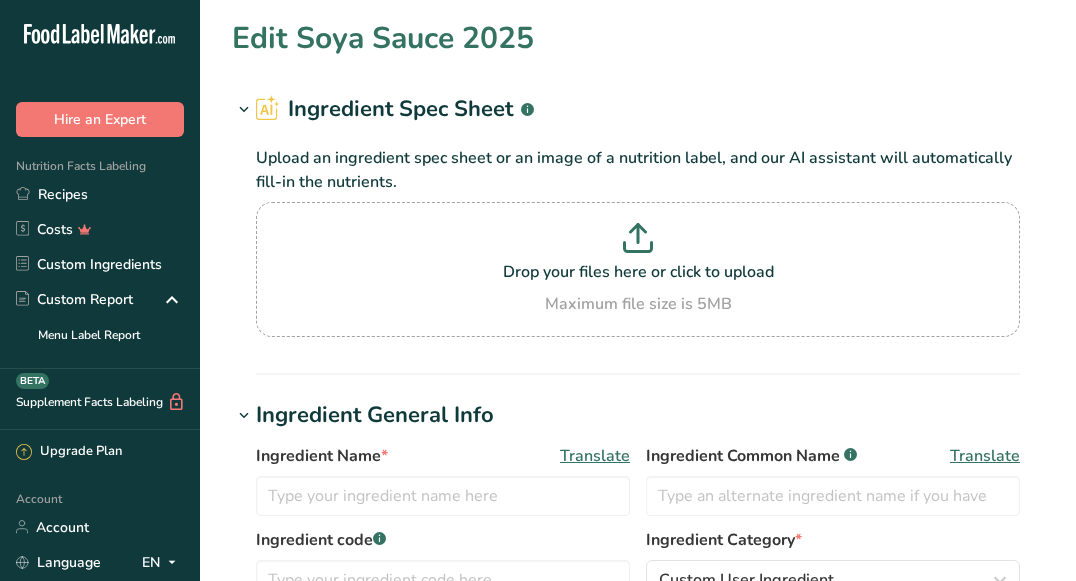 type on "Soya Sauce 2025" 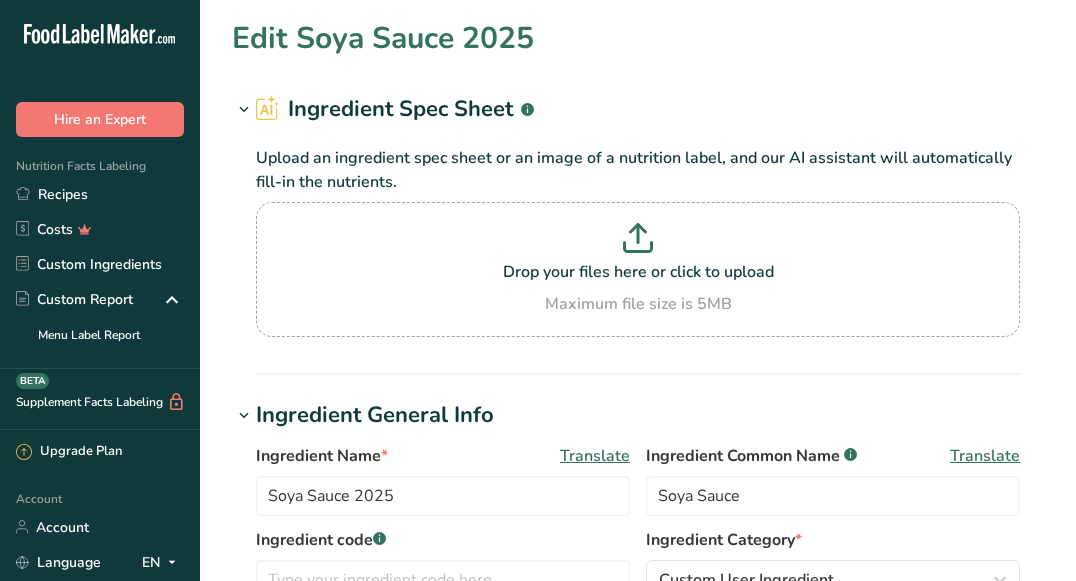 scroll, scrollTop: 0, scrollLeft: 0, axis: both 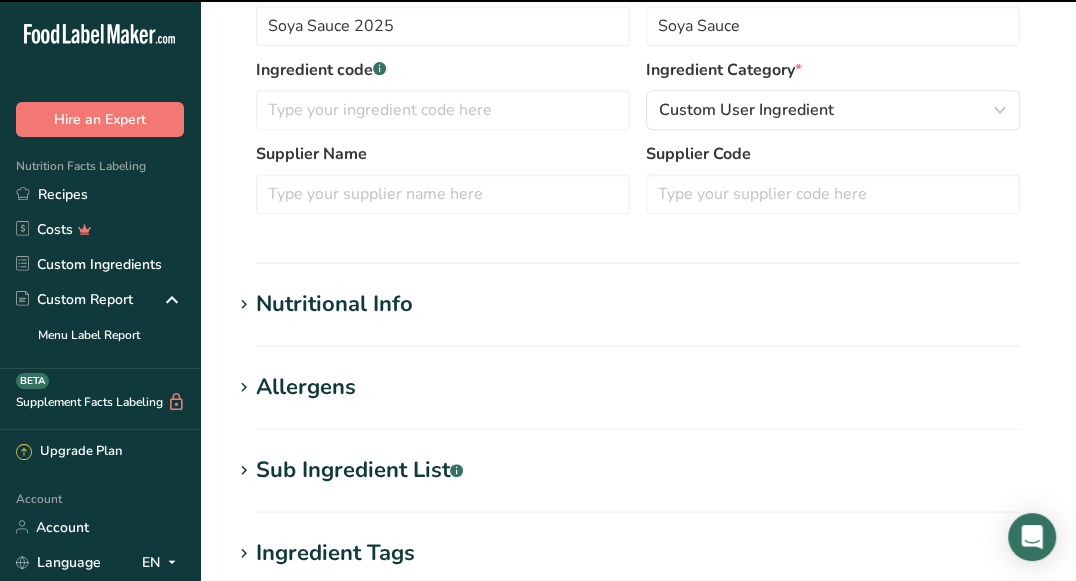 click on "Nutritional Info" at bounding box center (638, 304) 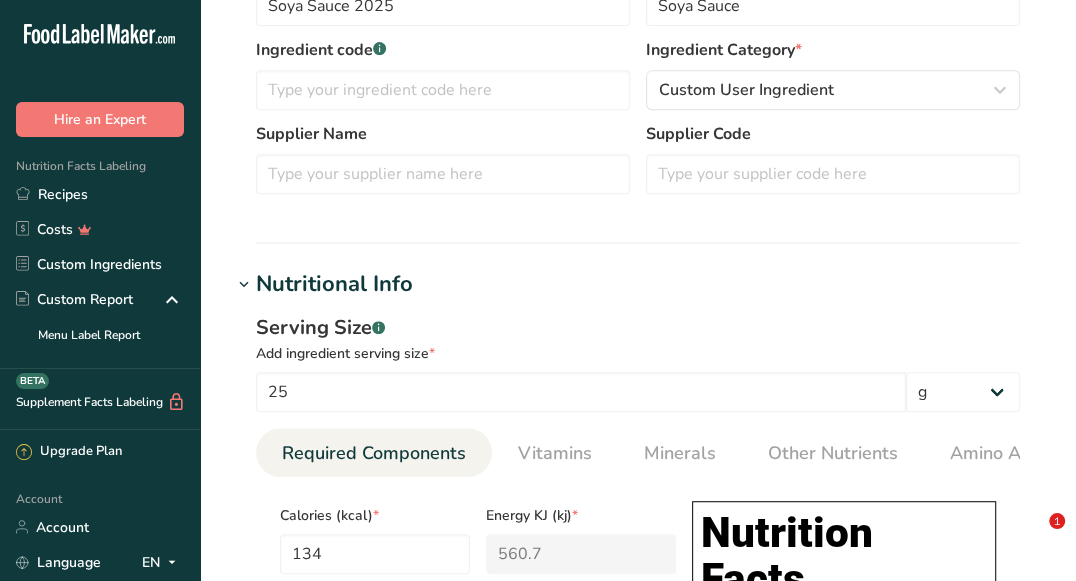 scroll, scrollTop: 519, scrollLeft: 0, axis: vertical 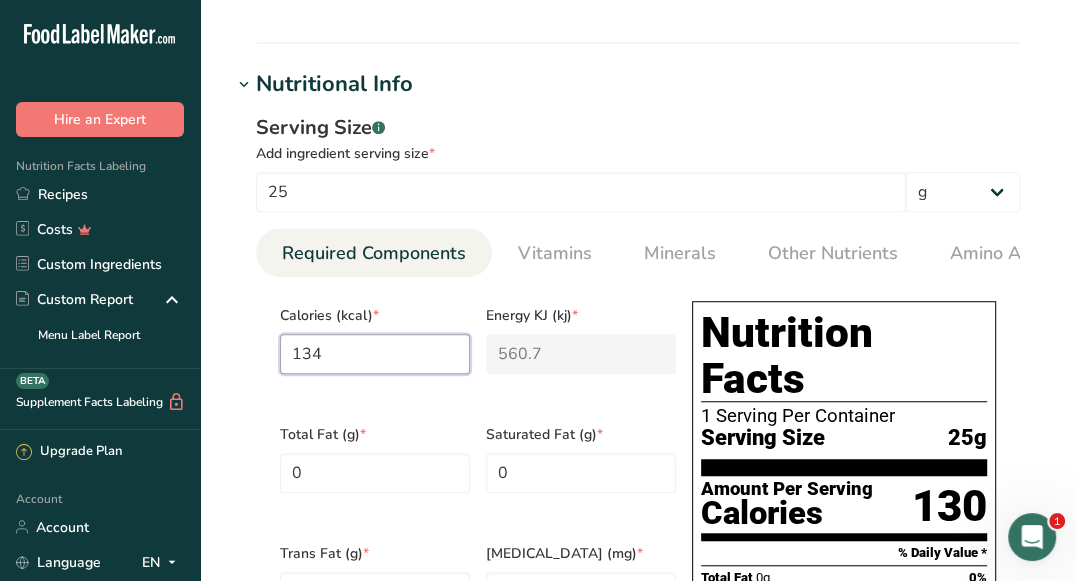 click on "134" at bounding box center [375, 354] 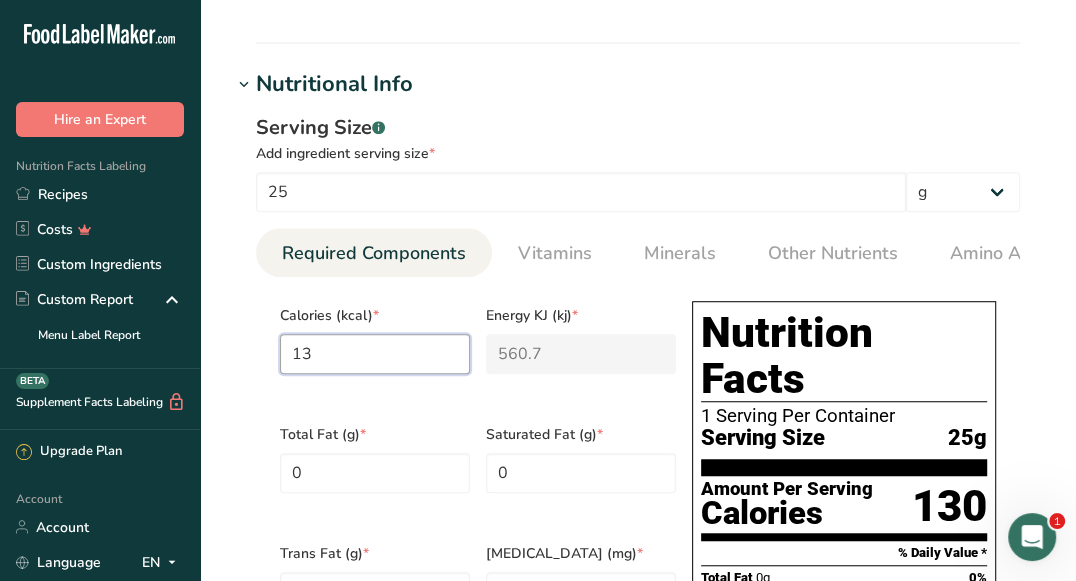 type on "1" 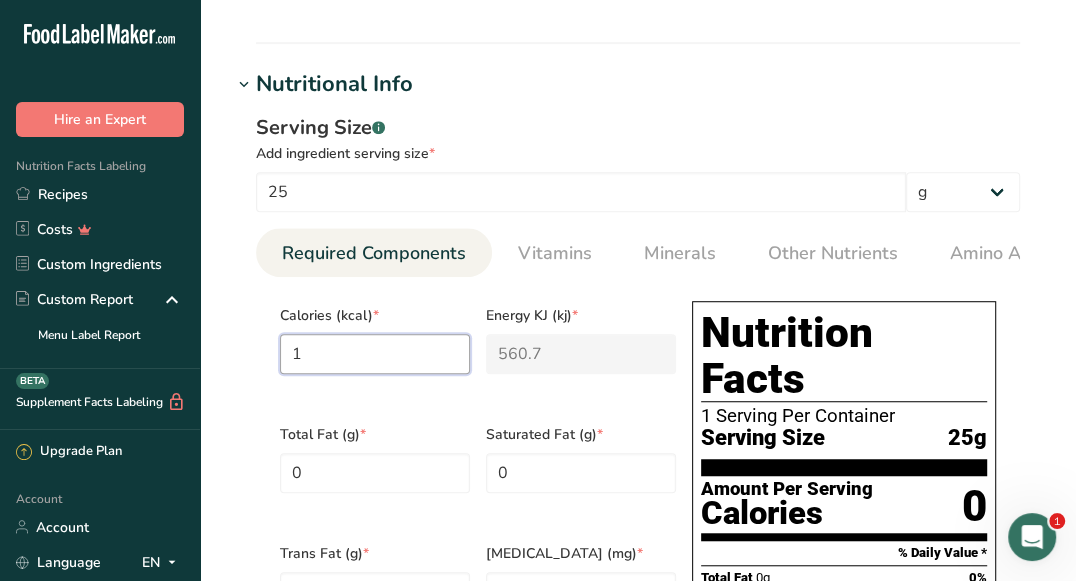 type on "4.2" 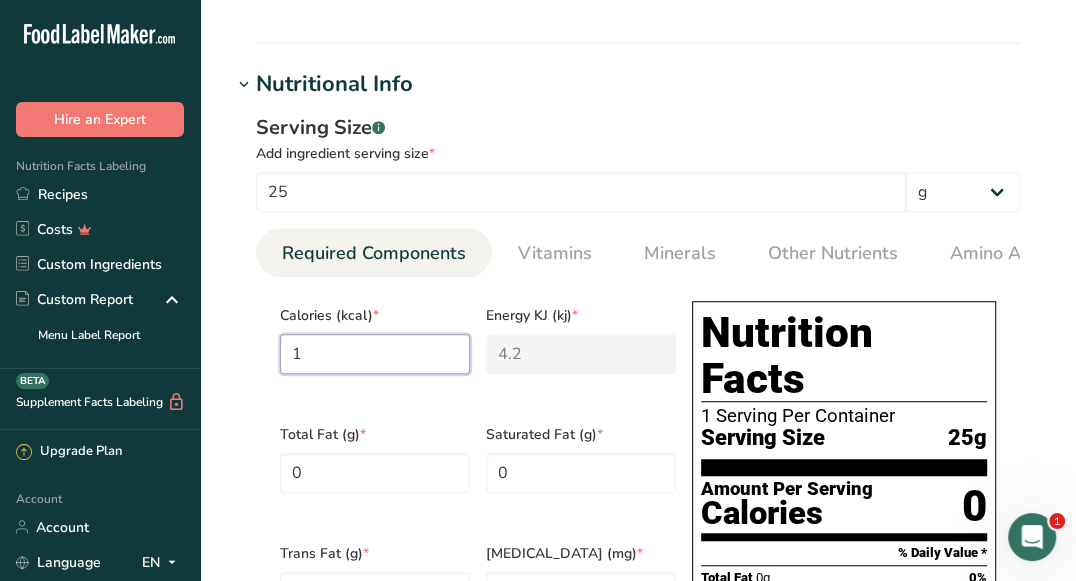 type on "10" 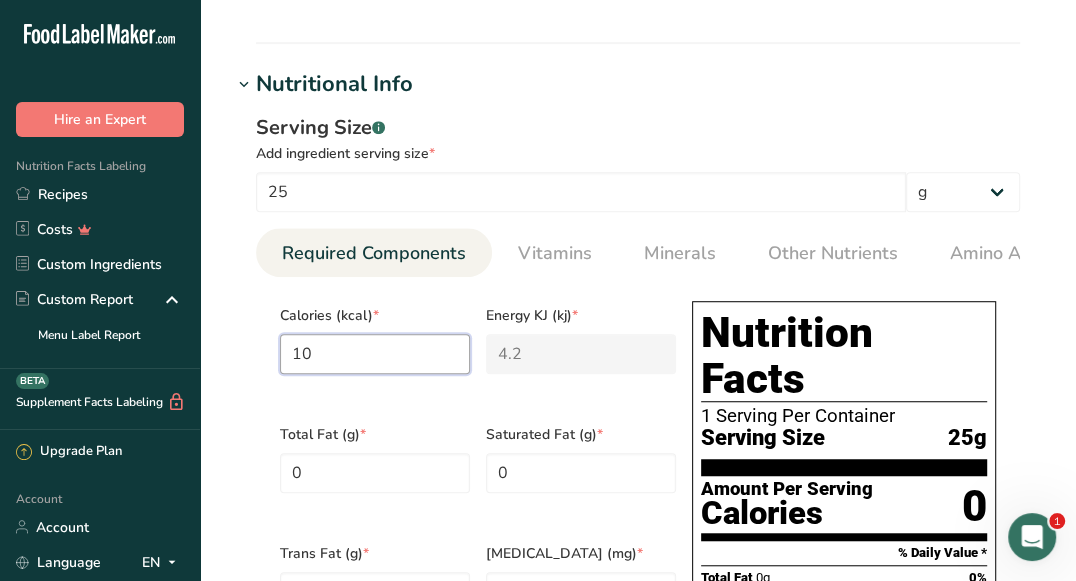 type on "41.8" 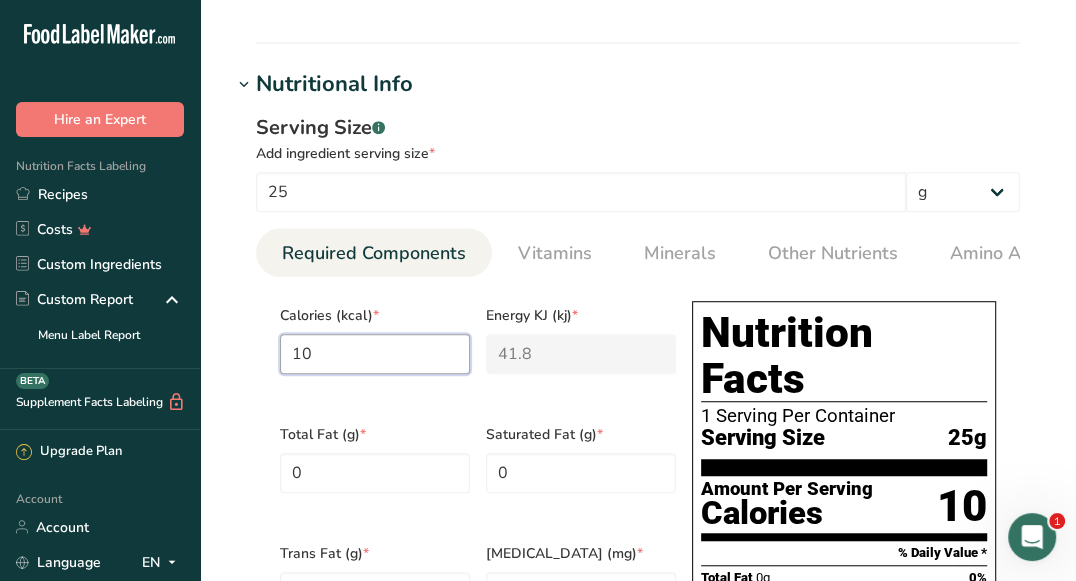 type on "104" 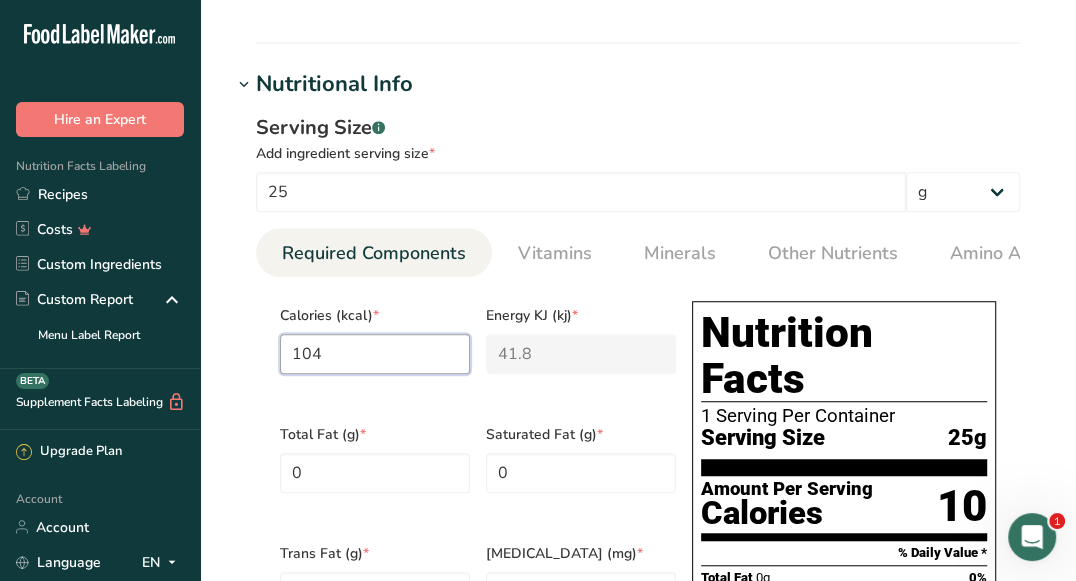 type on "435.1" 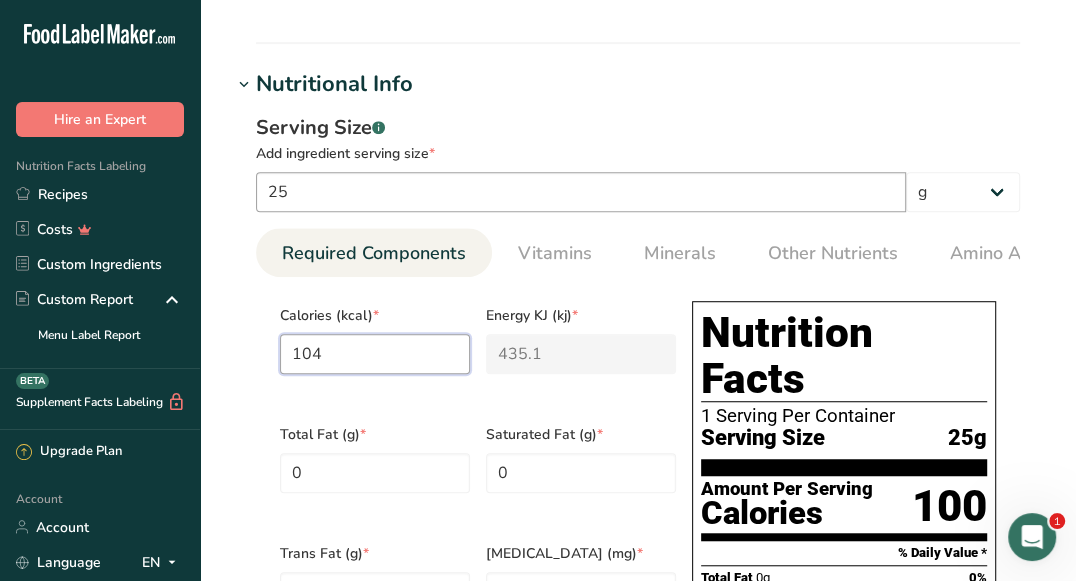 type on "104" 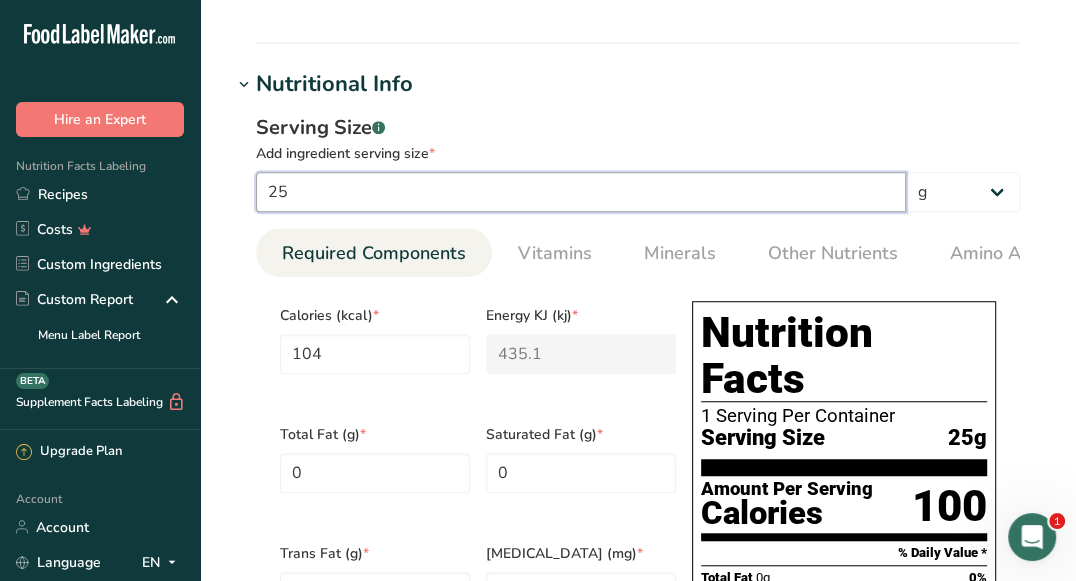 click on "25" at bounding box center (581, 192) 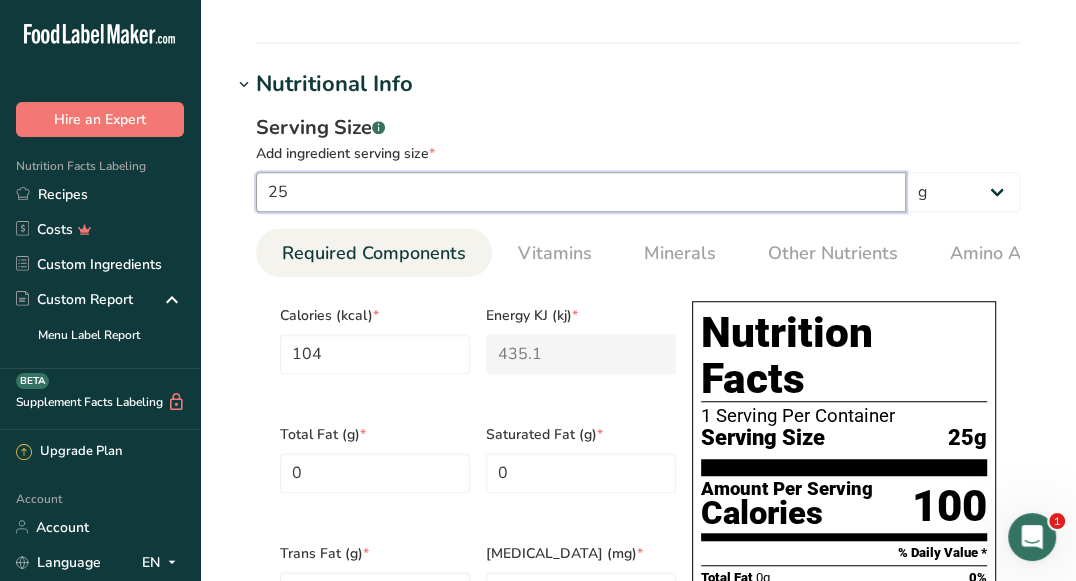 type on "5" 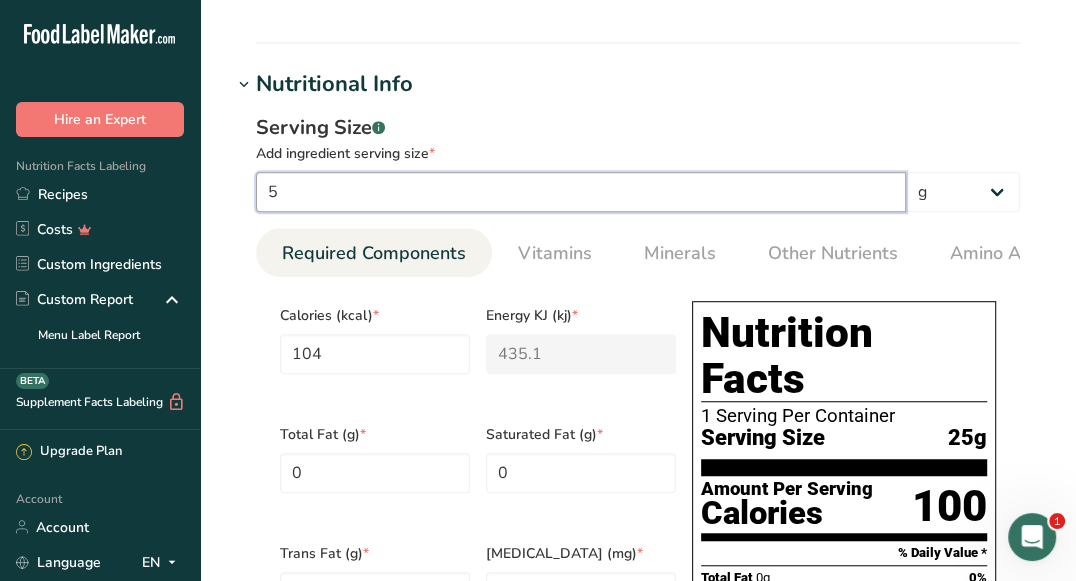 type on "26.8" 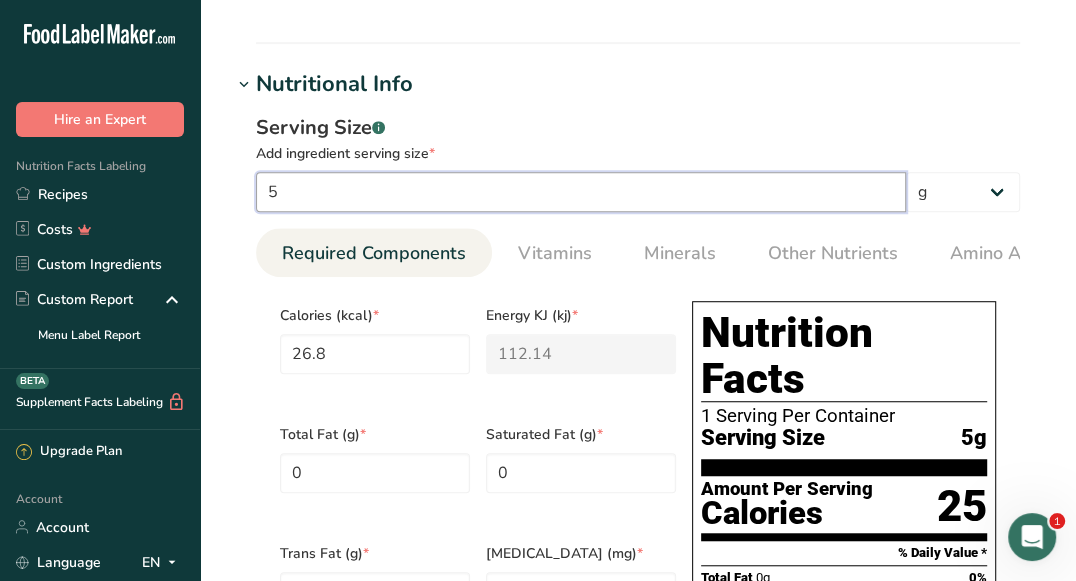 type on "15" 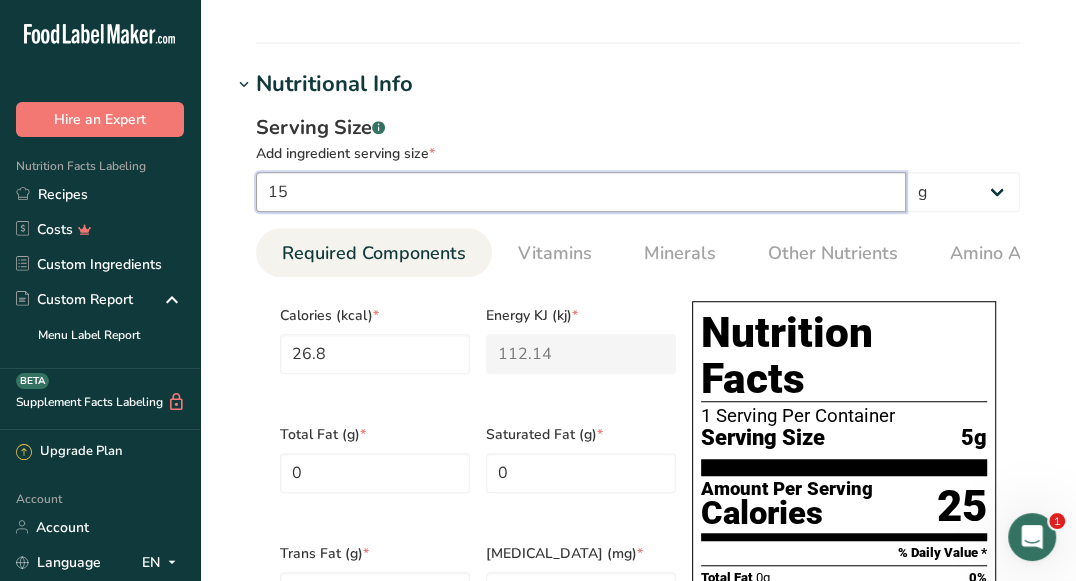 type on "80.4" 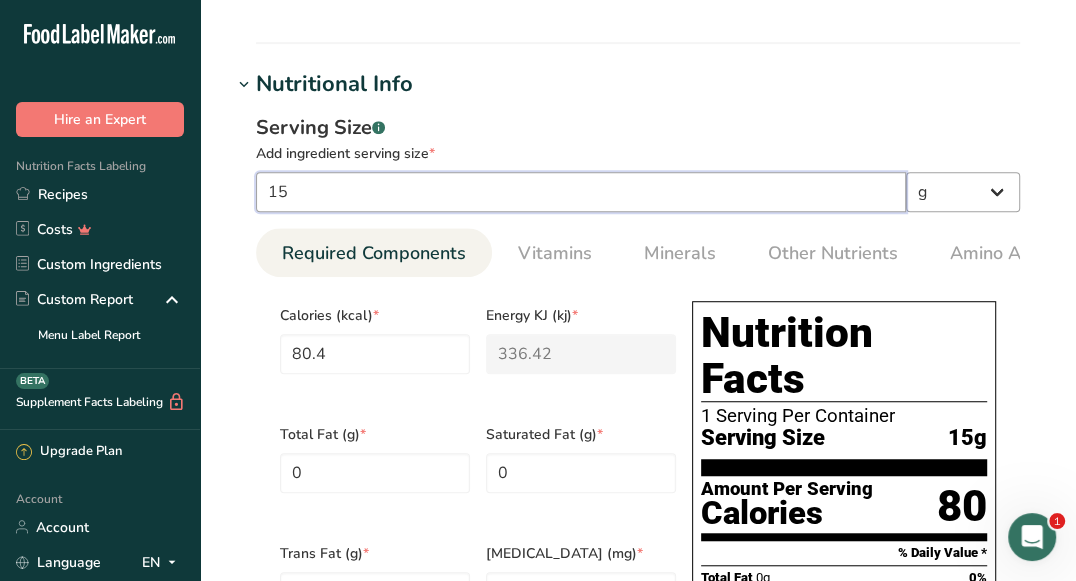 type on "15" 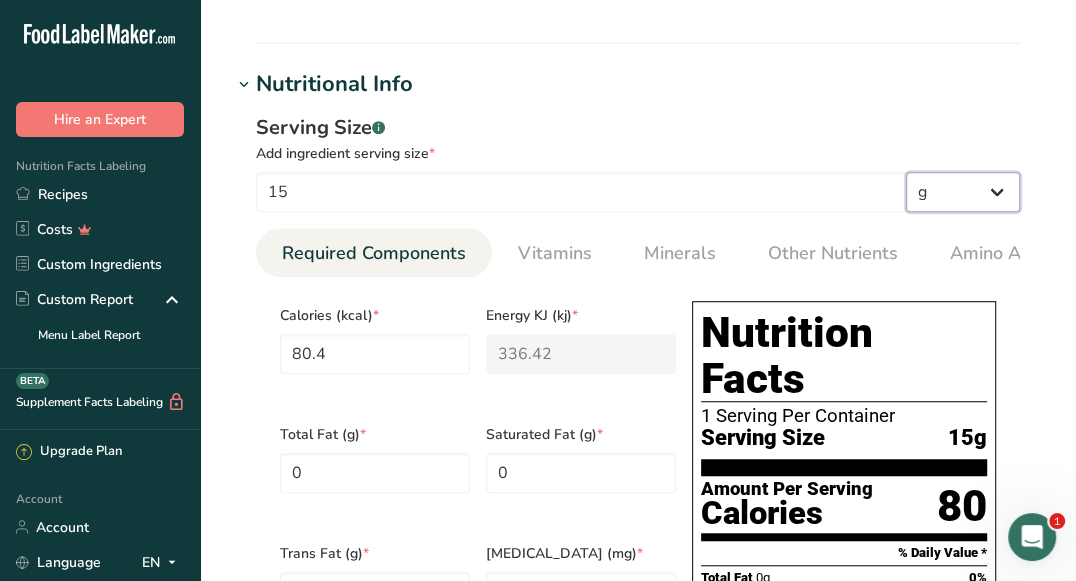 click on "g
kg
mg
mcg
lb
oz
l
mL
fl oz
tbsp
tsp
cup
qt
gallon" at bounding box center (963, 192) 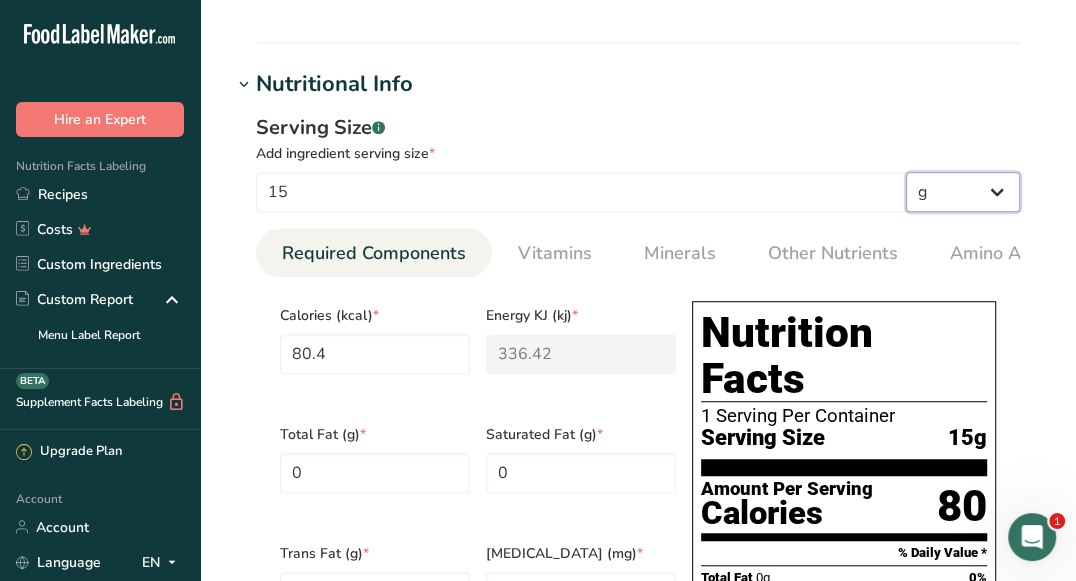 select on "17" 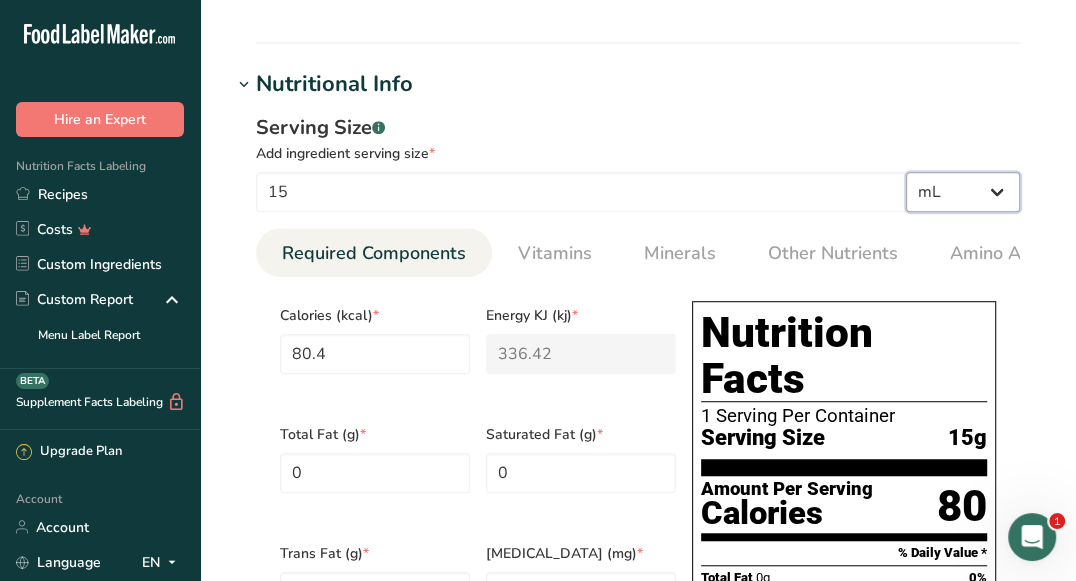 click on "g
kg
mg
mcg
lb
oz
l
mL
fl oz
tbsp
tsp
cup
qt
gallon" at bounding box center [963, 192] 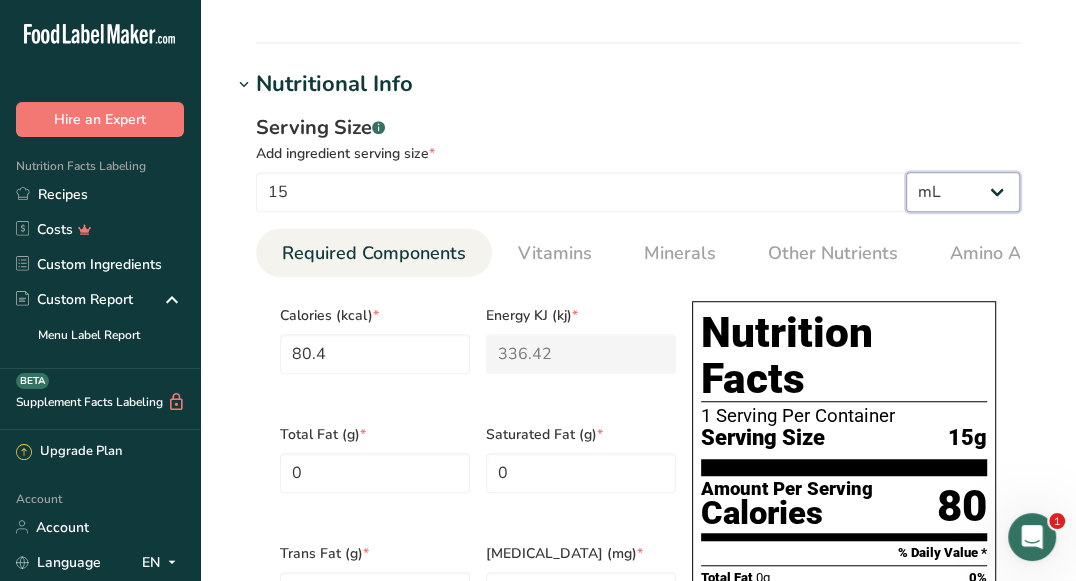 select on "22" 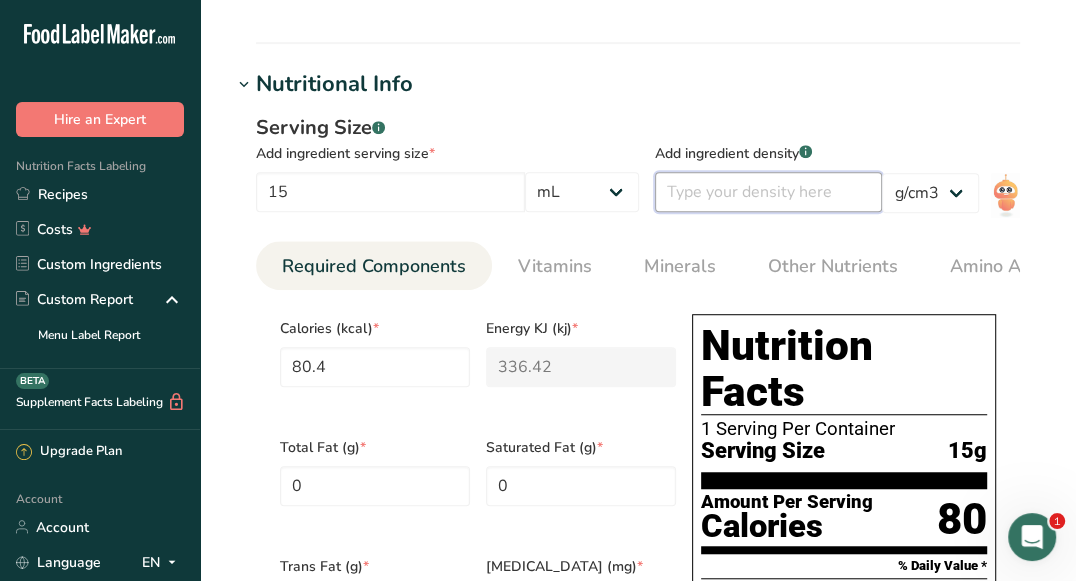 click at bounding box center [768, 192] 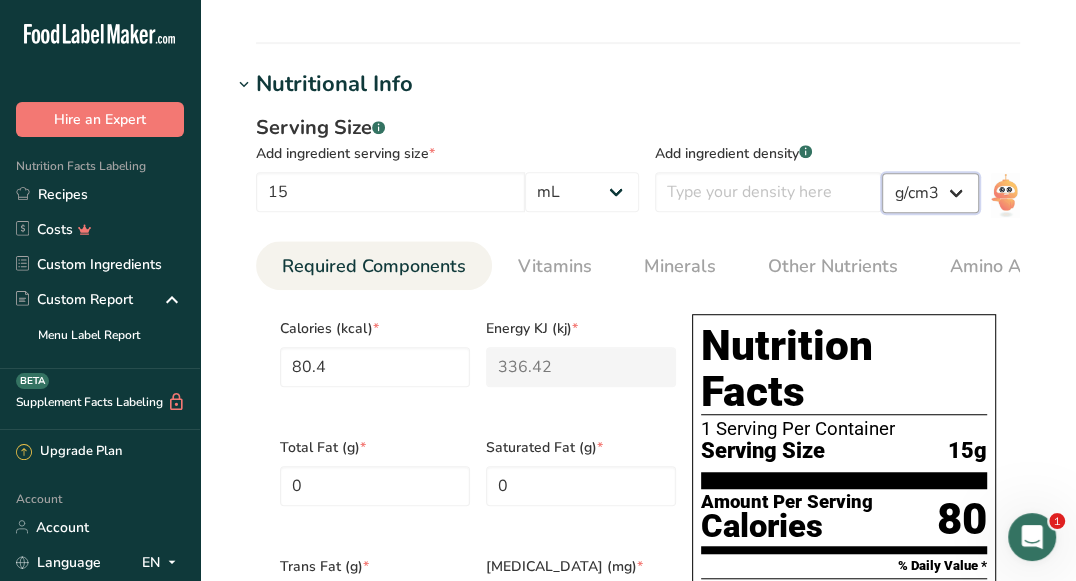 click on "lb/ft3
g/cm3" at bounding box center (930, 193) 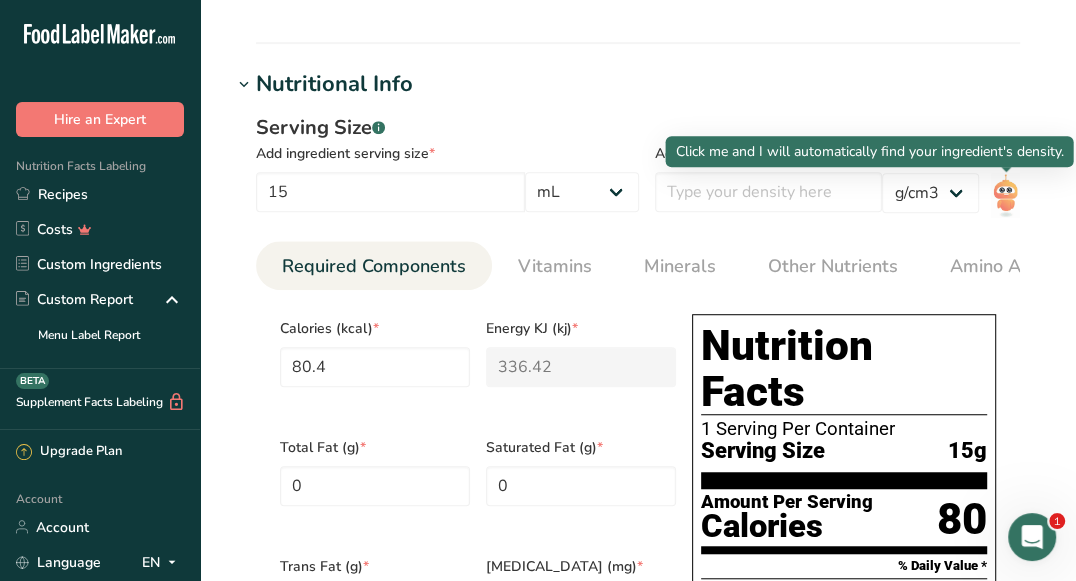 click at bounding box center (1005, 195) 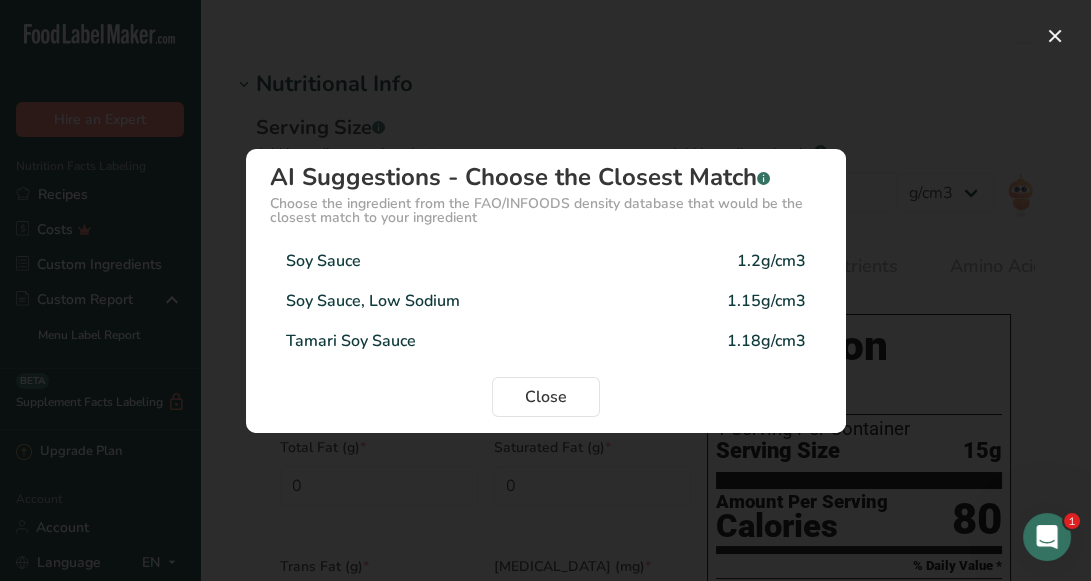 click on "Soy Sauce   1.2g/cm3" at bounding box center [546, 261] 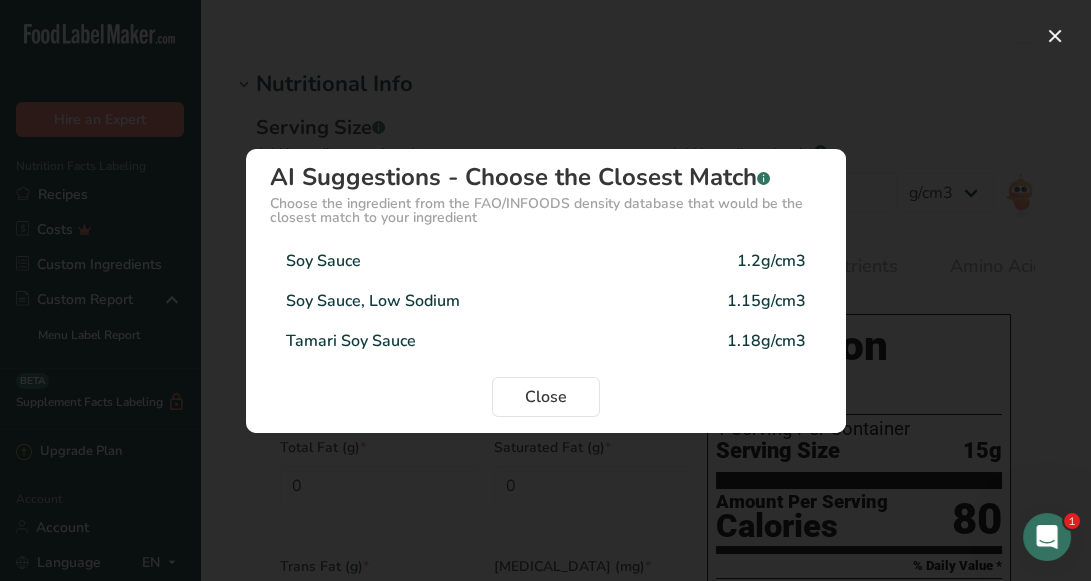 type on "96.48" 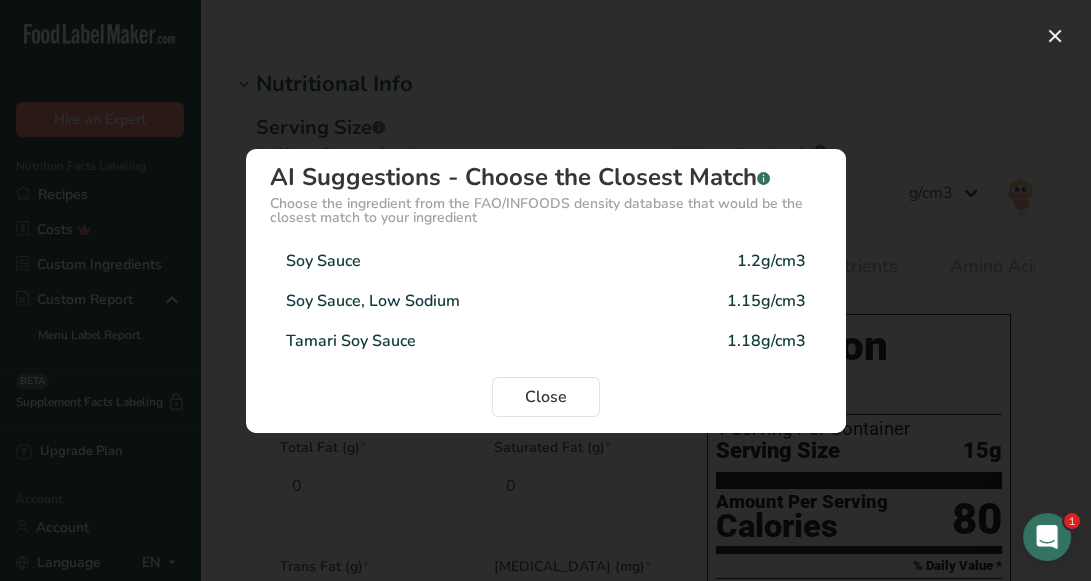 type on "403.704" 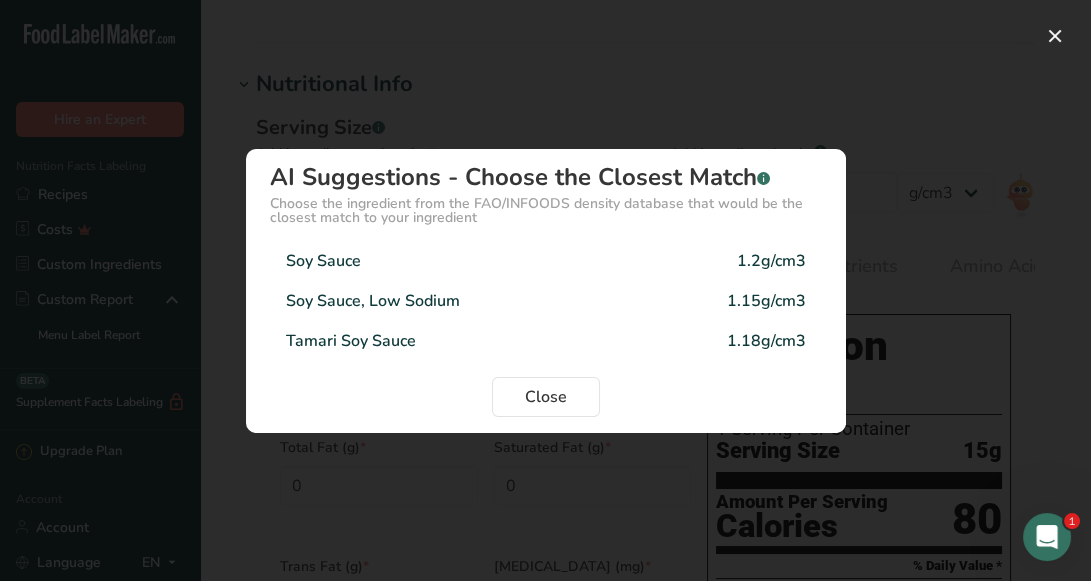 type on "864" 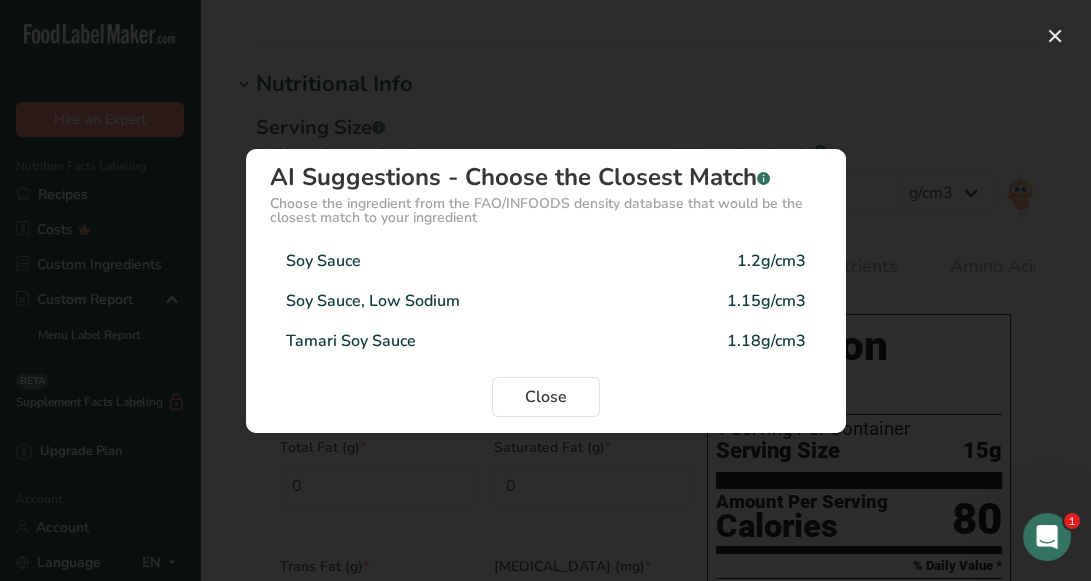 type on "3.456" 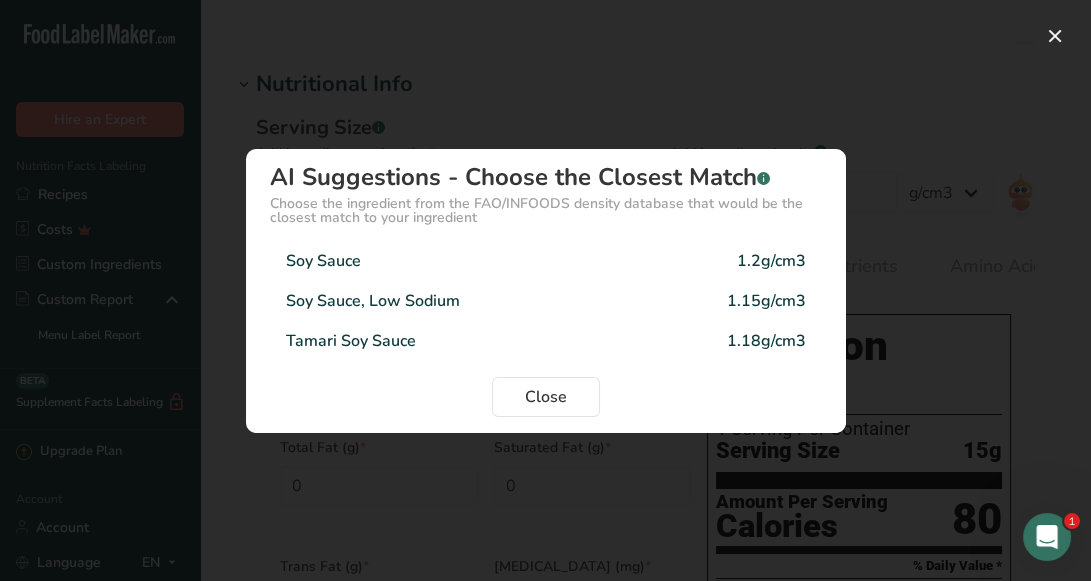 type on "1.08" 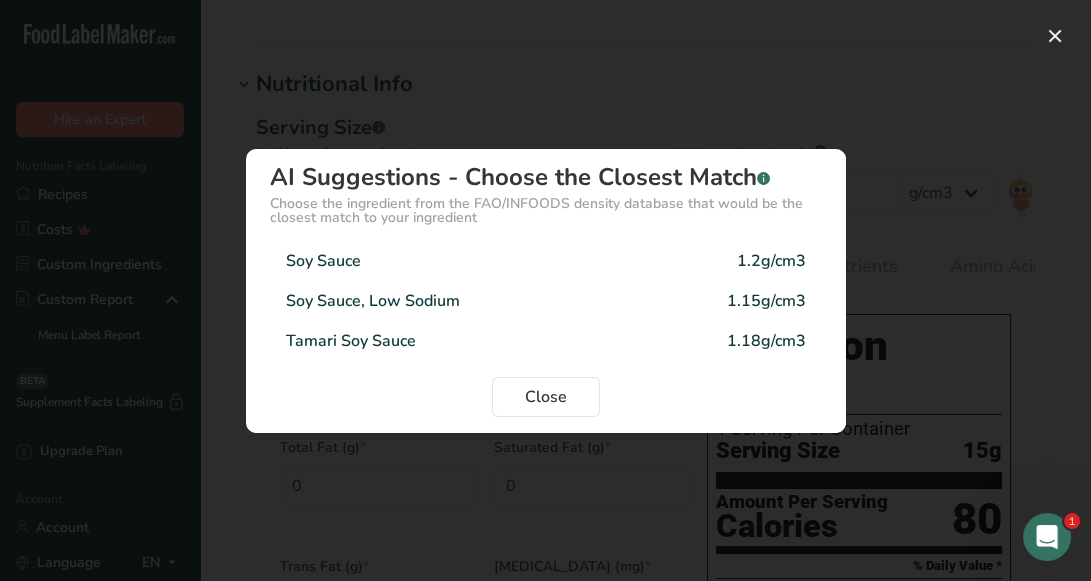 type on "1.2" 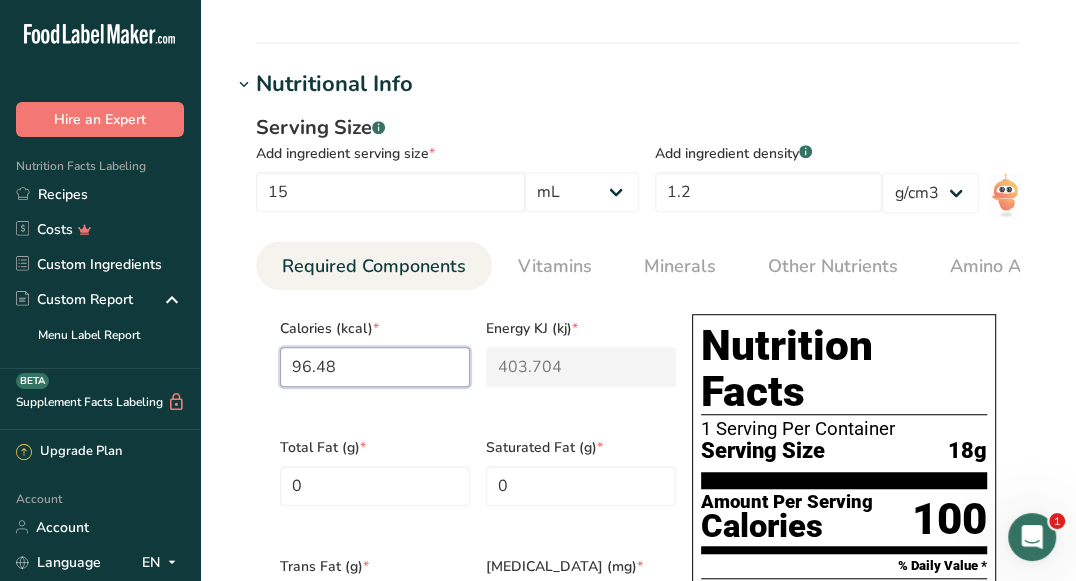 click on "96.48" at bounding box center (375, 367) 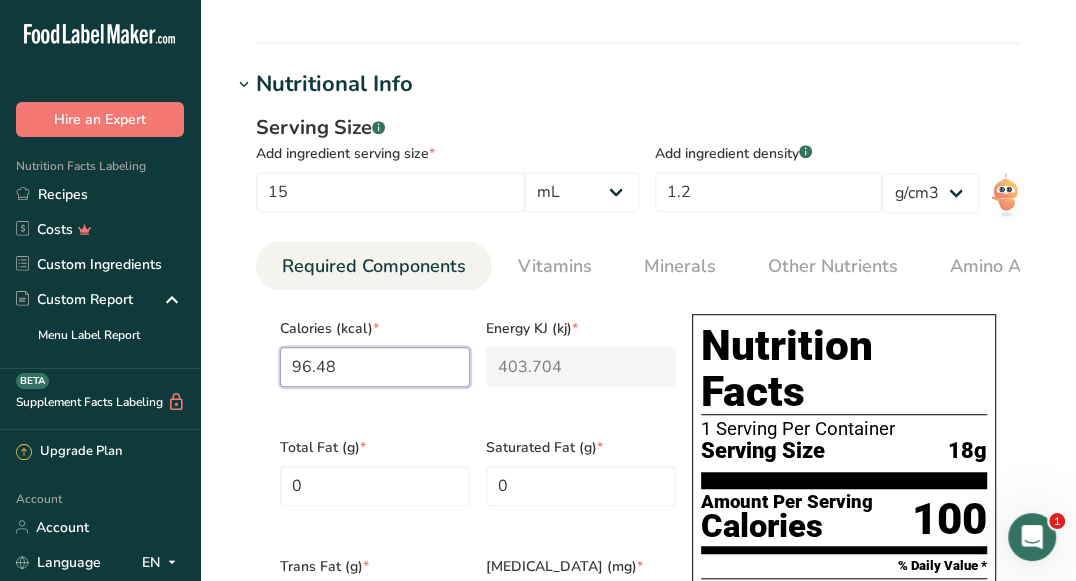 type on "96.4" 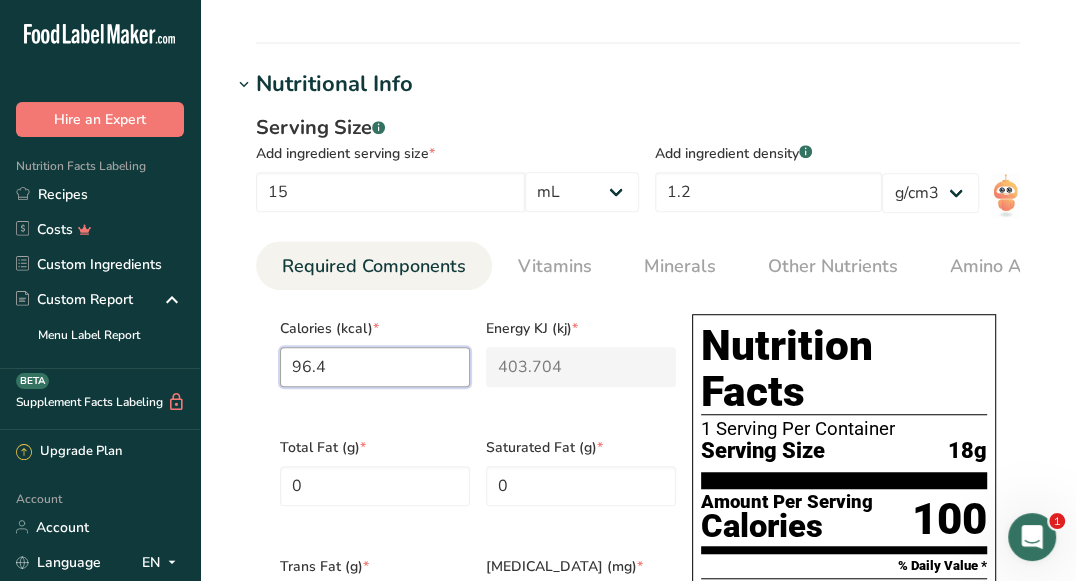 type on "403.3" 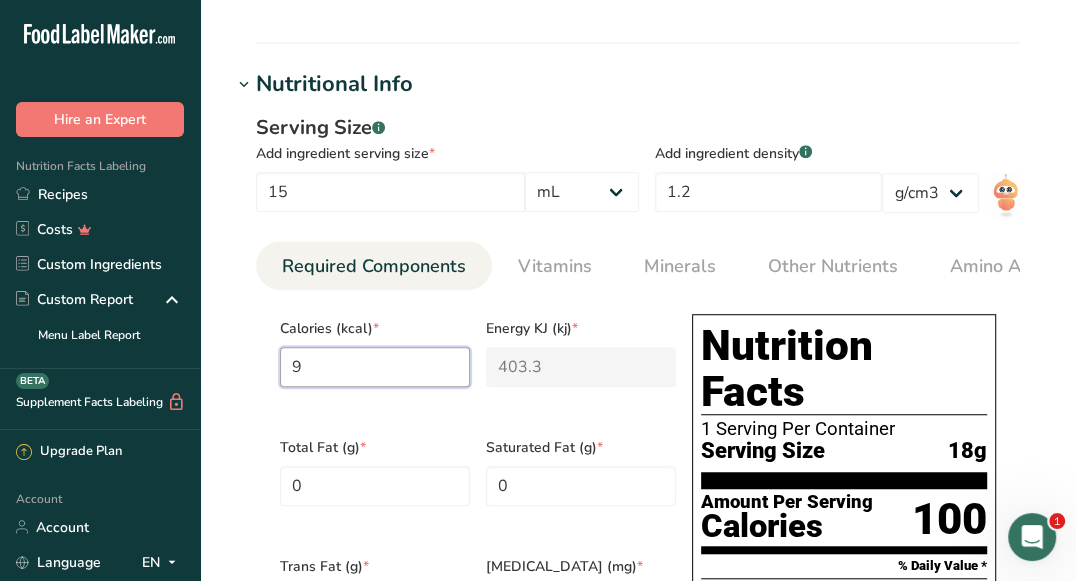 type on "0" 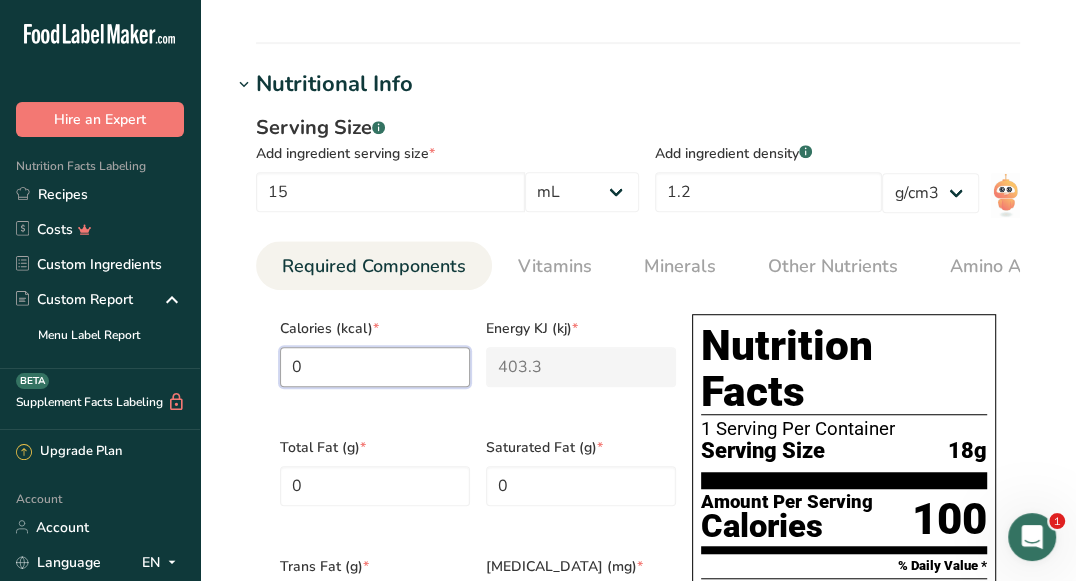 type 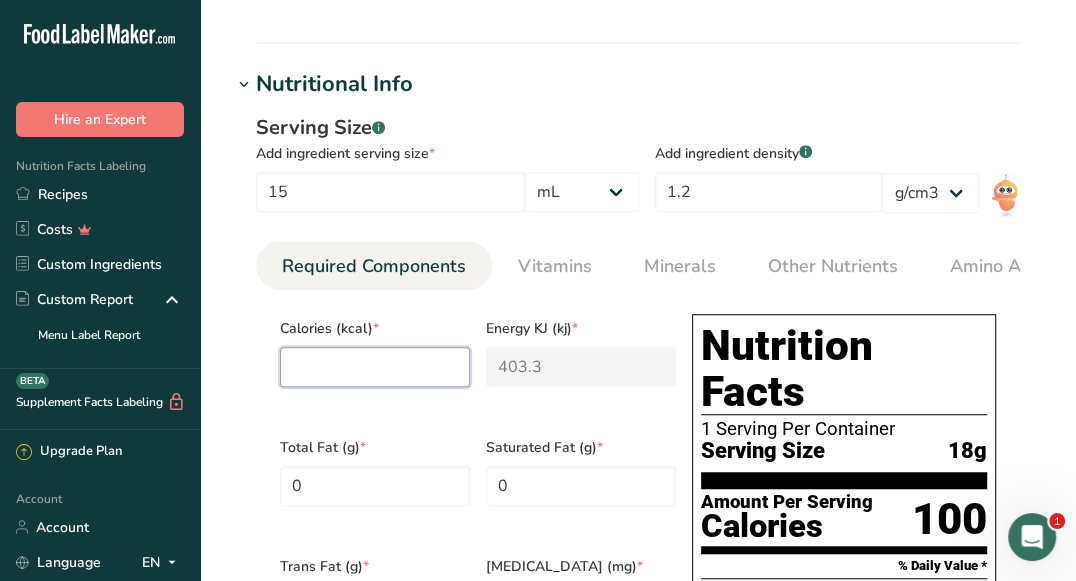 type on "0" 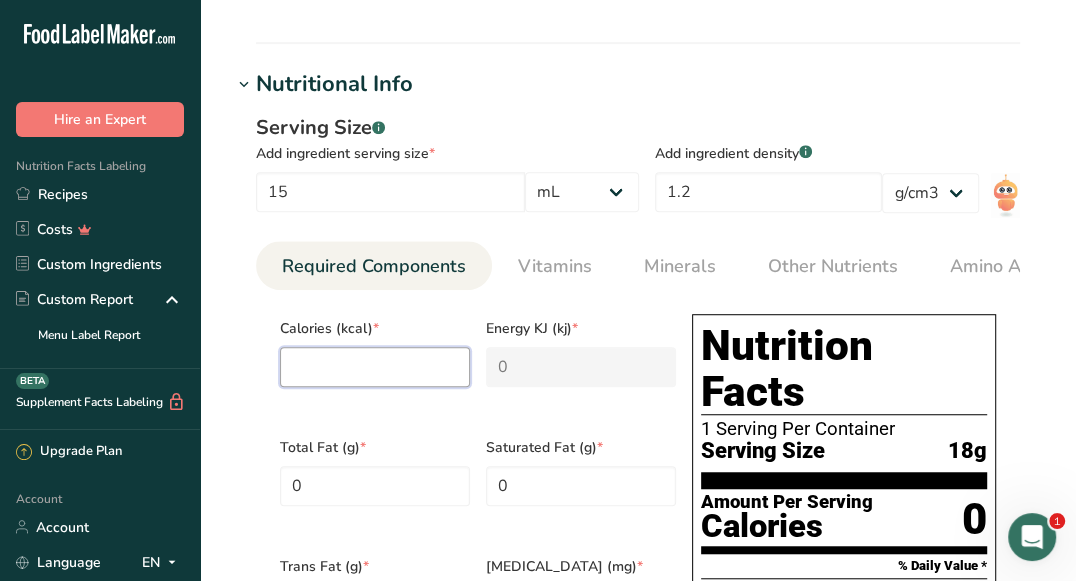 type on "1" 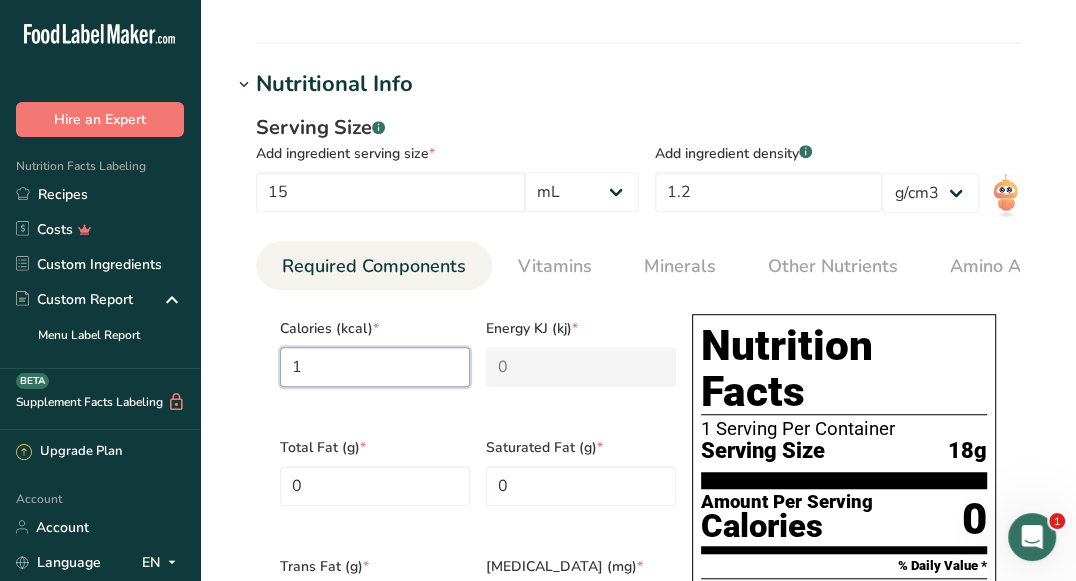 type on "4.2" 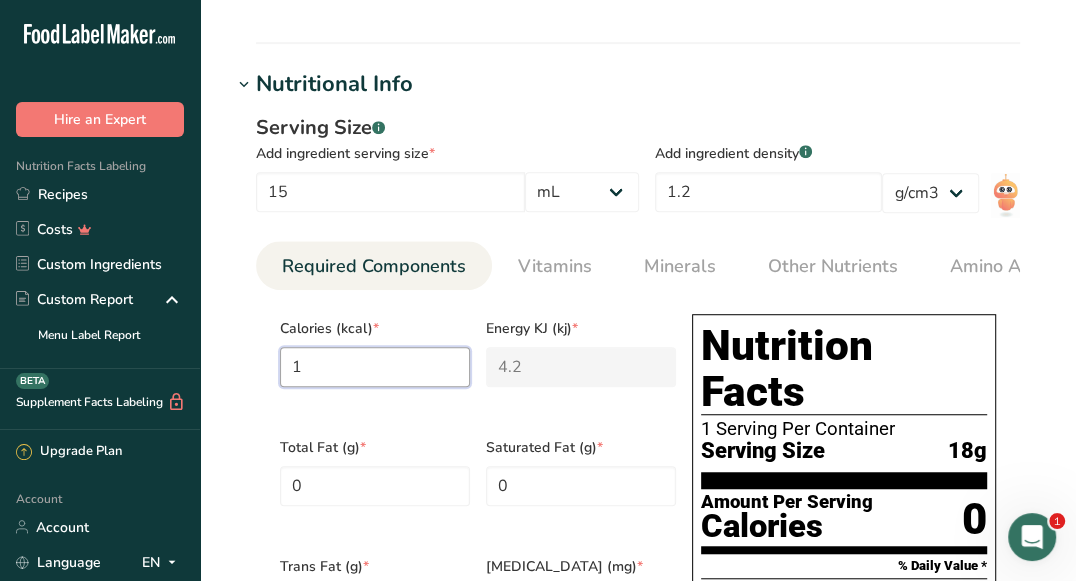 type on "10" 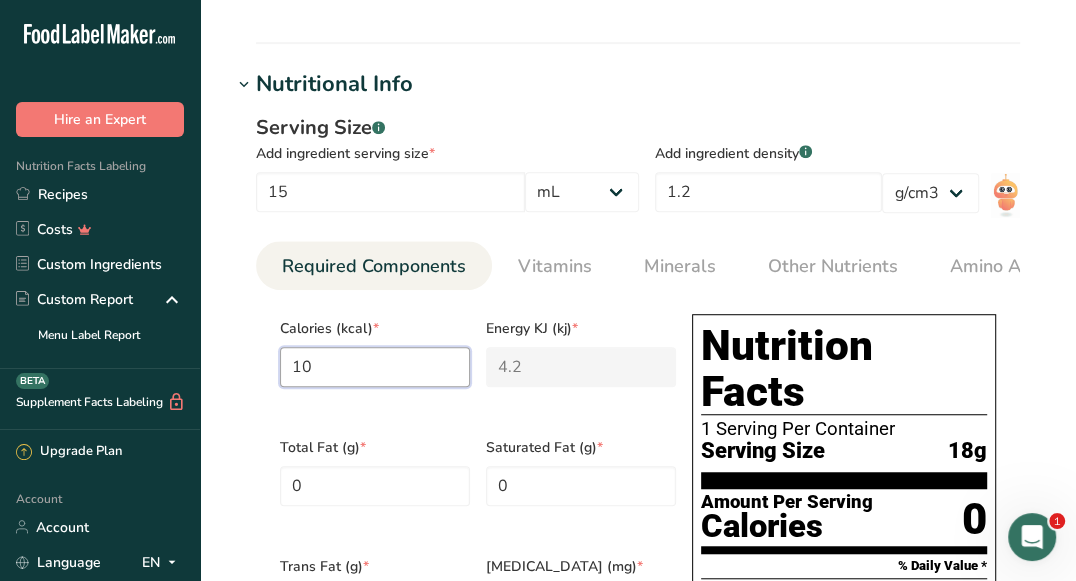 type on "41.8" 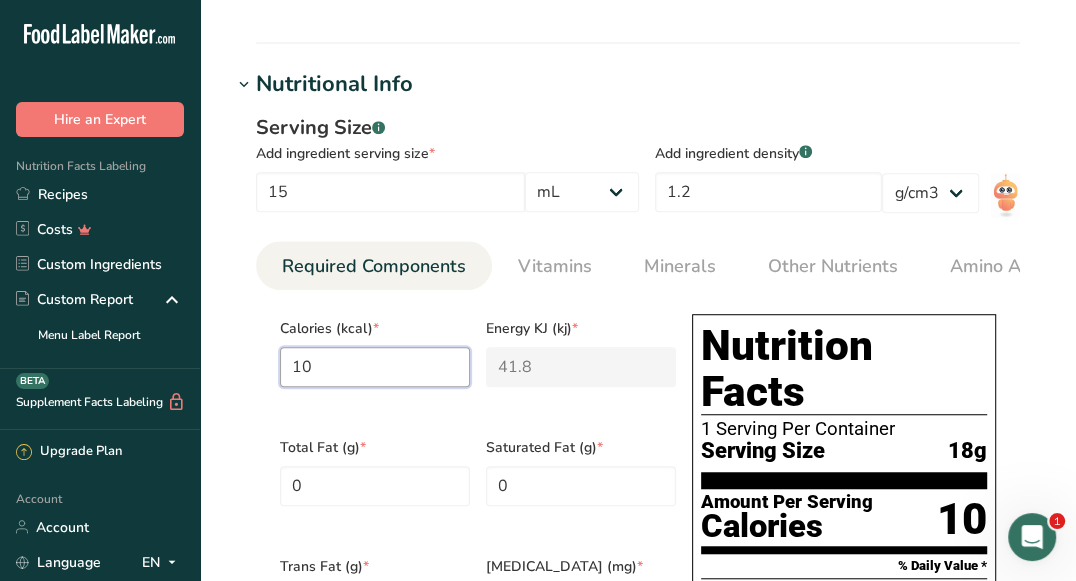 type on "104" 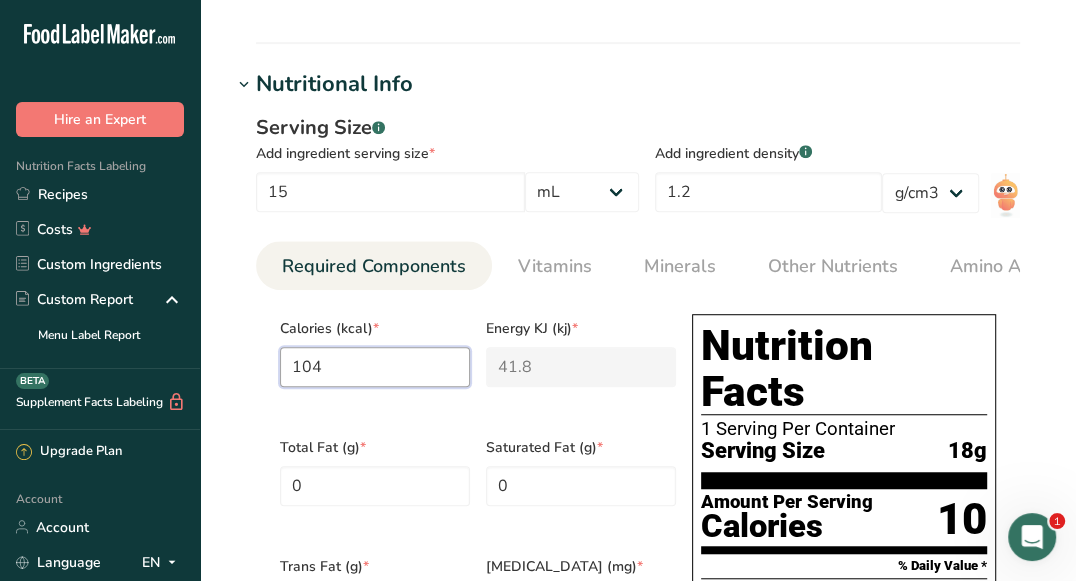 type on "435.1" 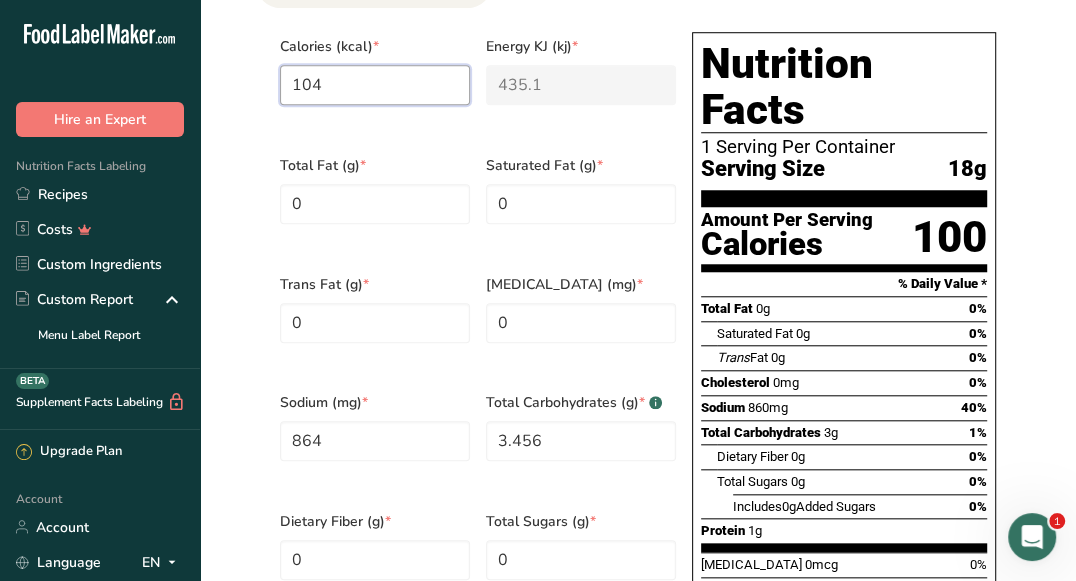 scroll, scrollTop: 977, scrollLeft: 0, axis: vertical 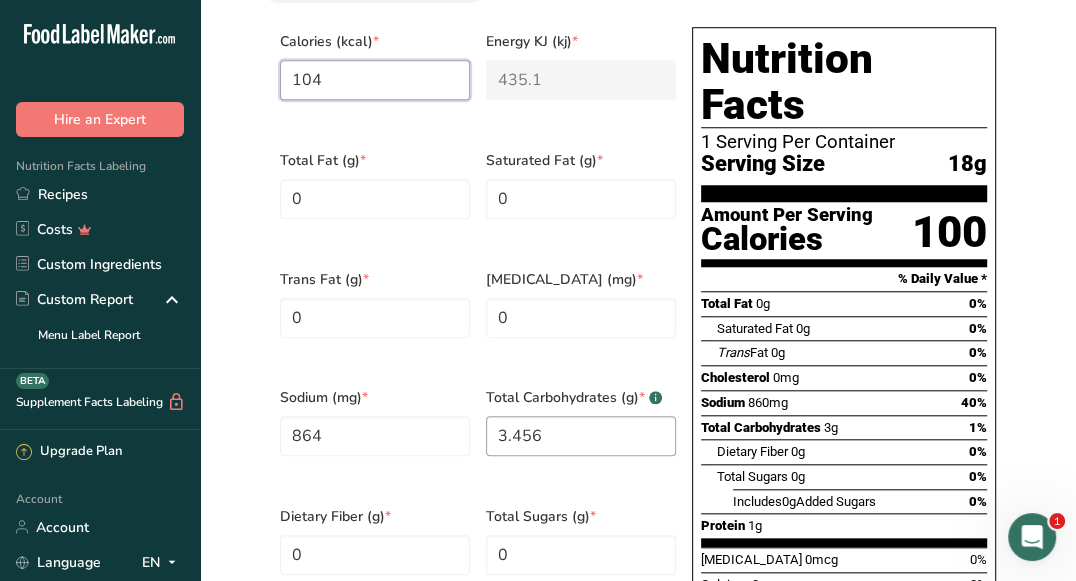 type on "104" 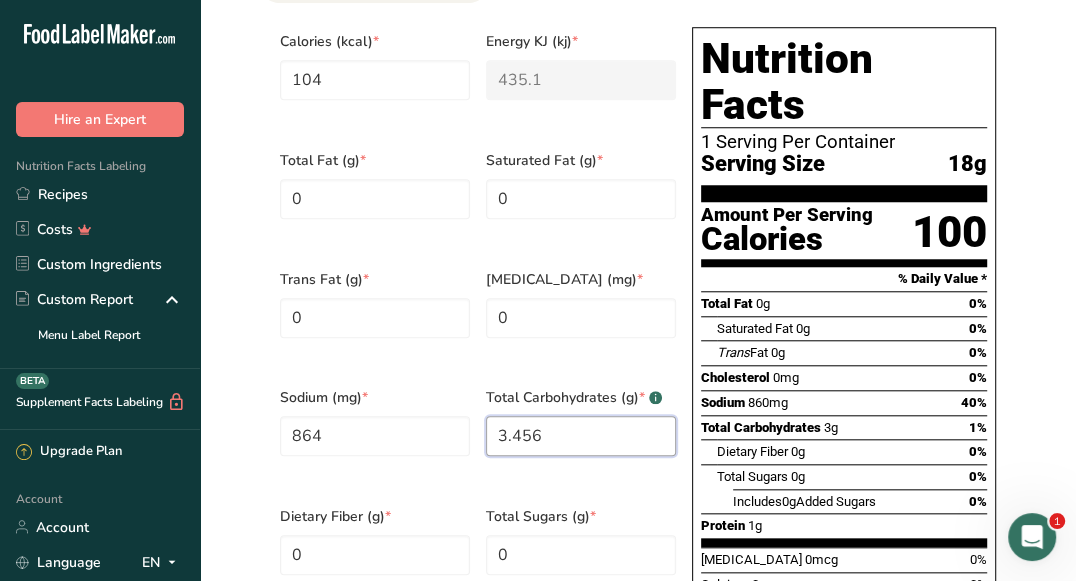 click on "3.456" at bounding box center [581, 436] 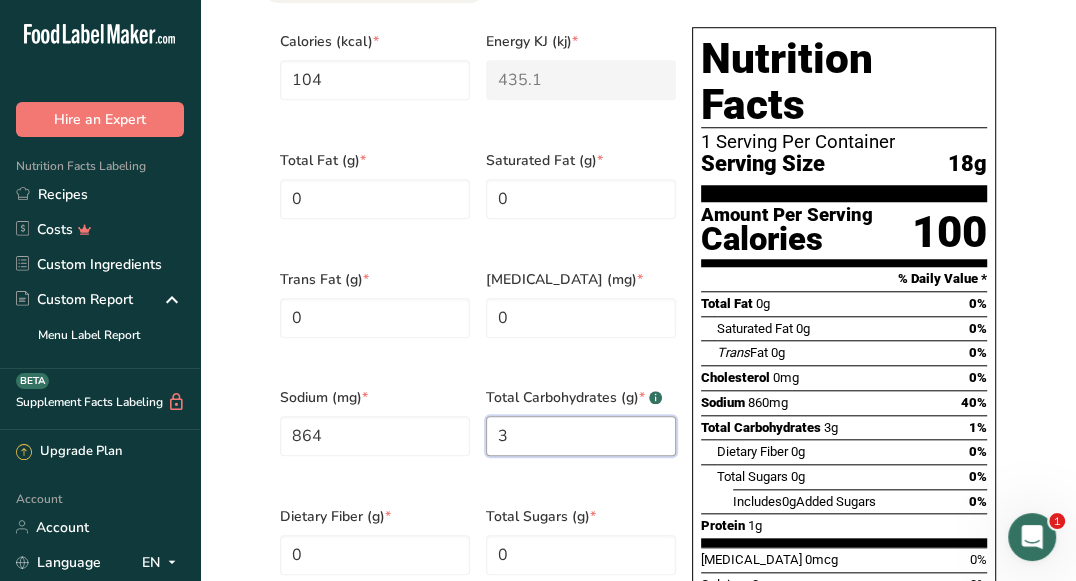 type on "0" 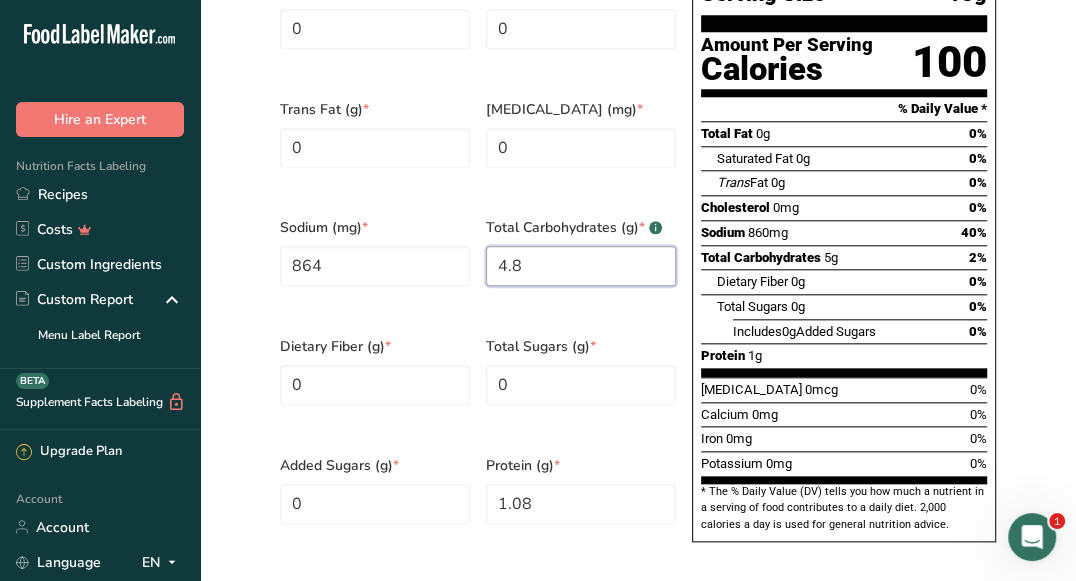 scroll, scrollTop: 1148, scrollLeft: 0, axis: vertical 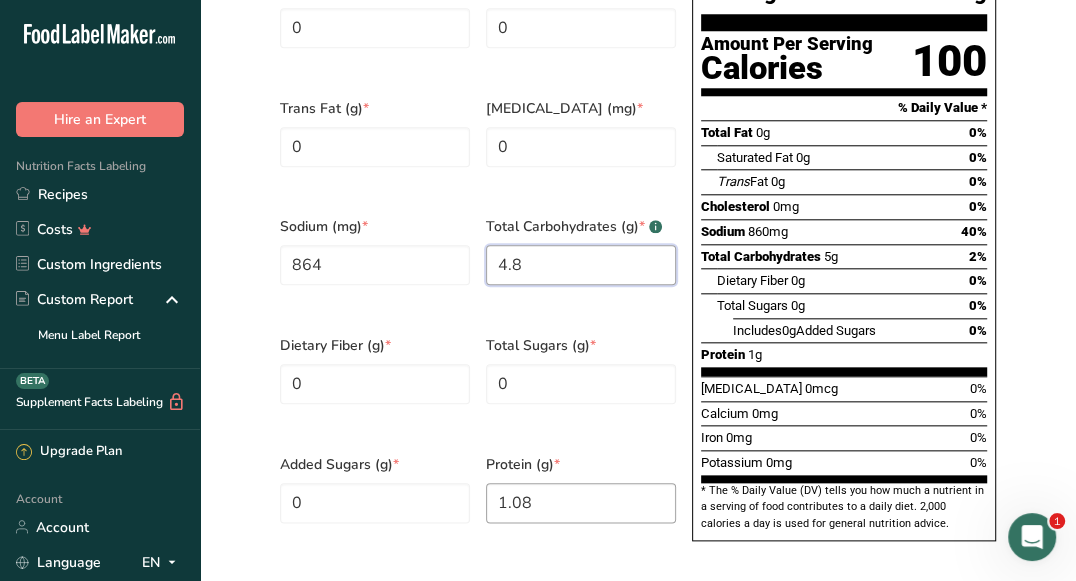 type on "4.8" 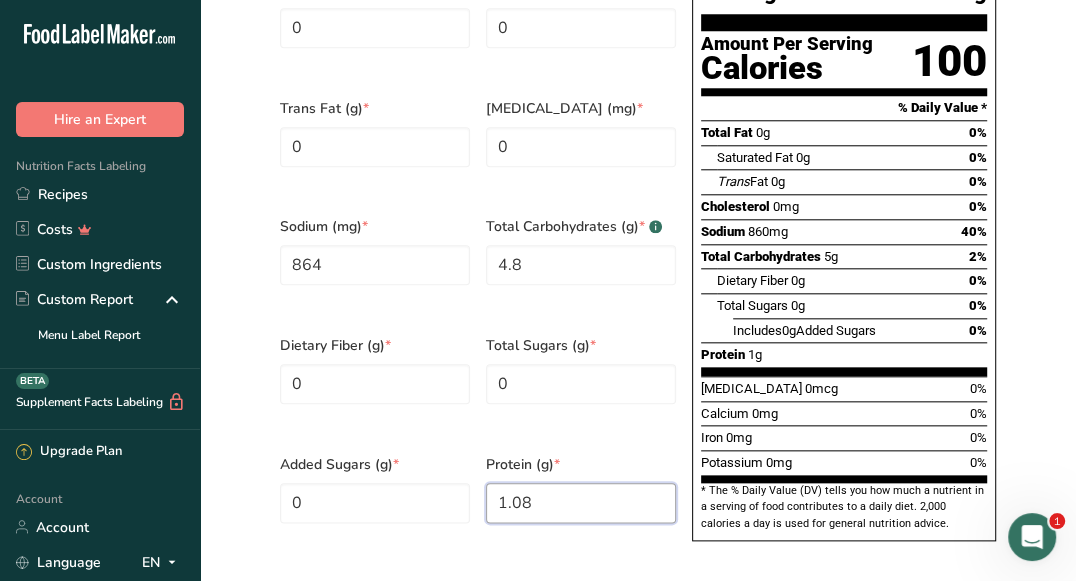 click on "1.08" at bounding box center (581, 503) 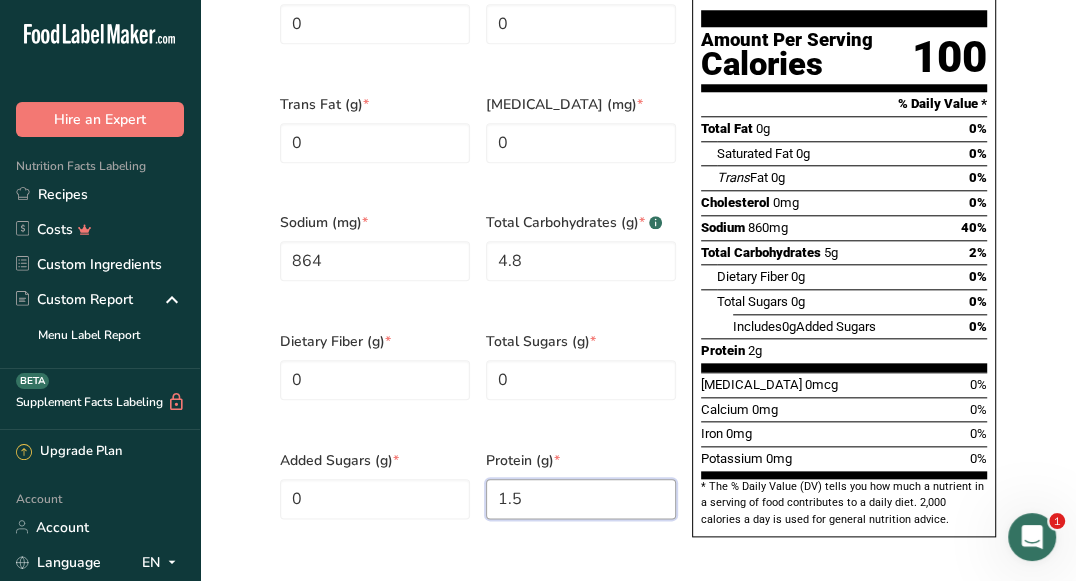 scroll, scrollTop: 1150, scrollLeft: 0, axis: vertical 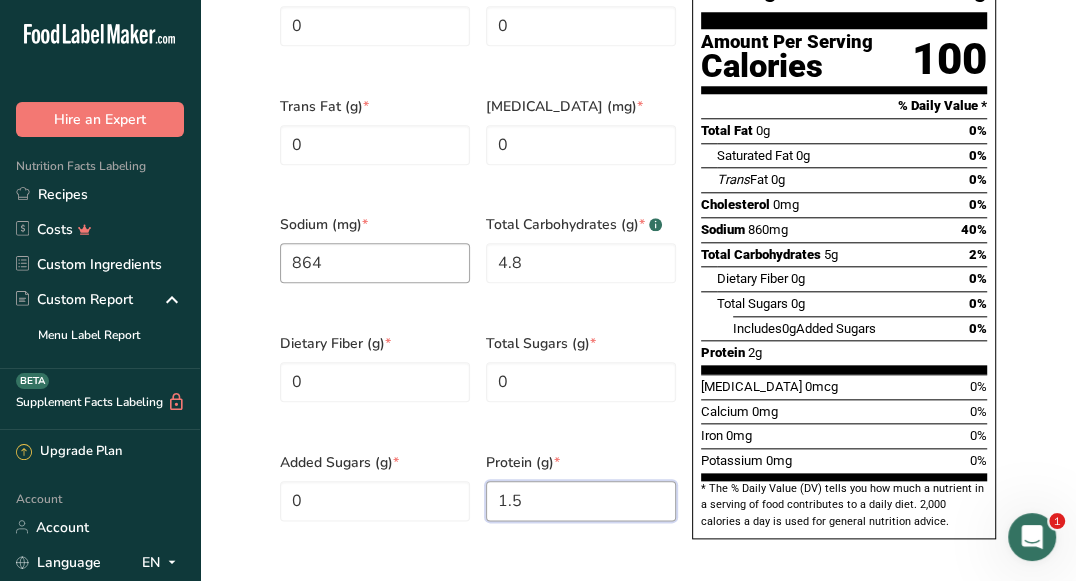 type on "1.5" 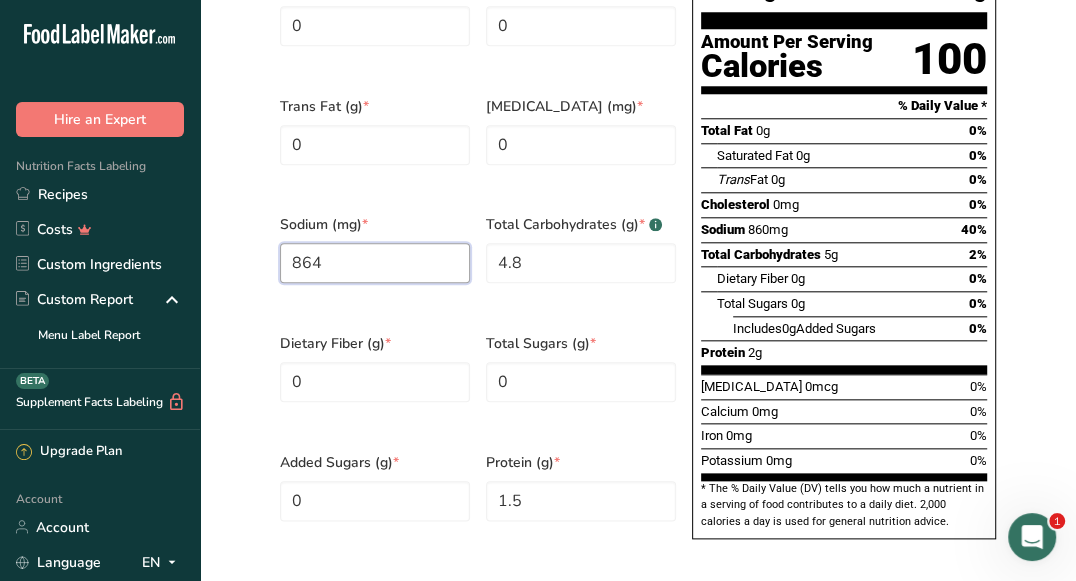 click on "864" at bounding box center [375, 263] 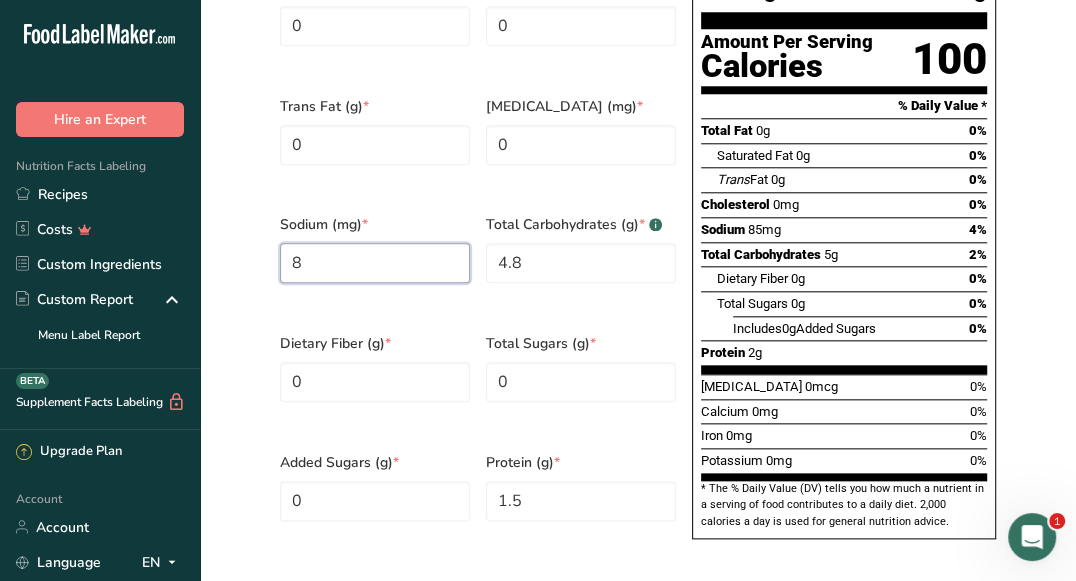 type on "0" 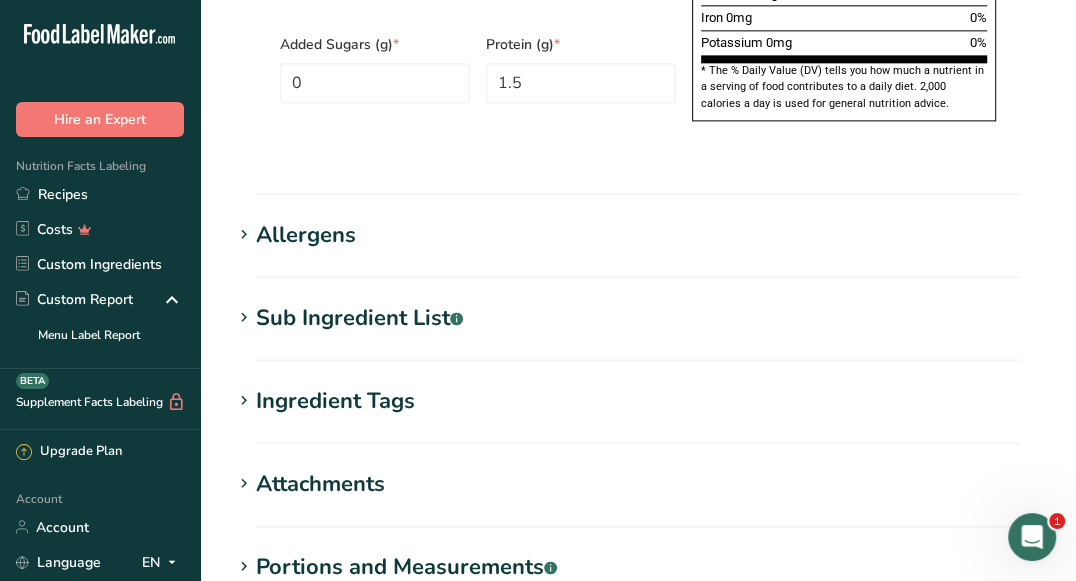 scroll, scrollTop: 1798, scrollLeft: 0, axis: vertical 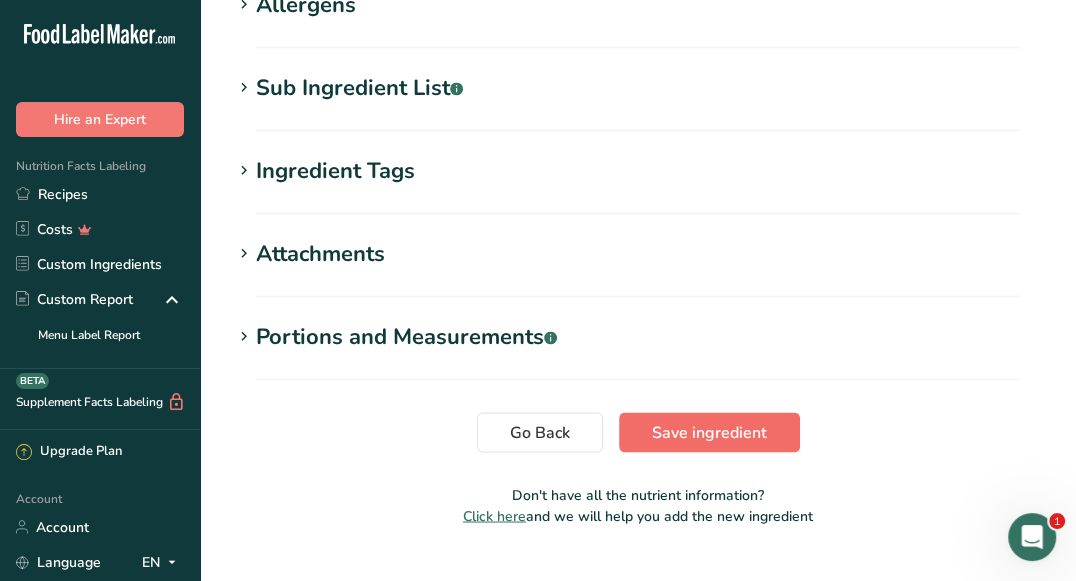 type on "1250" 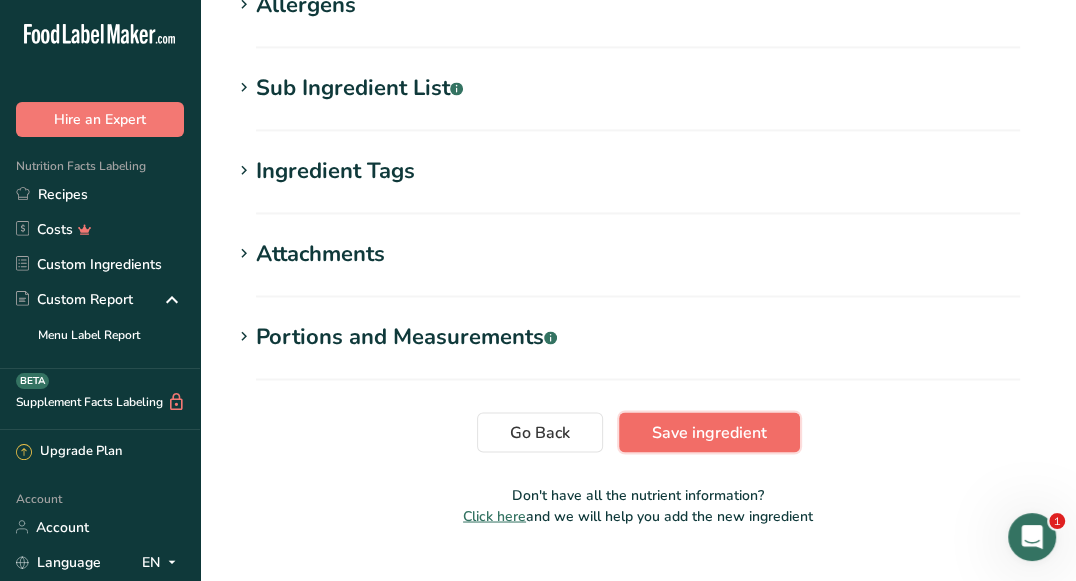 click on "Save ingredient" at bounding box center (709, 432) 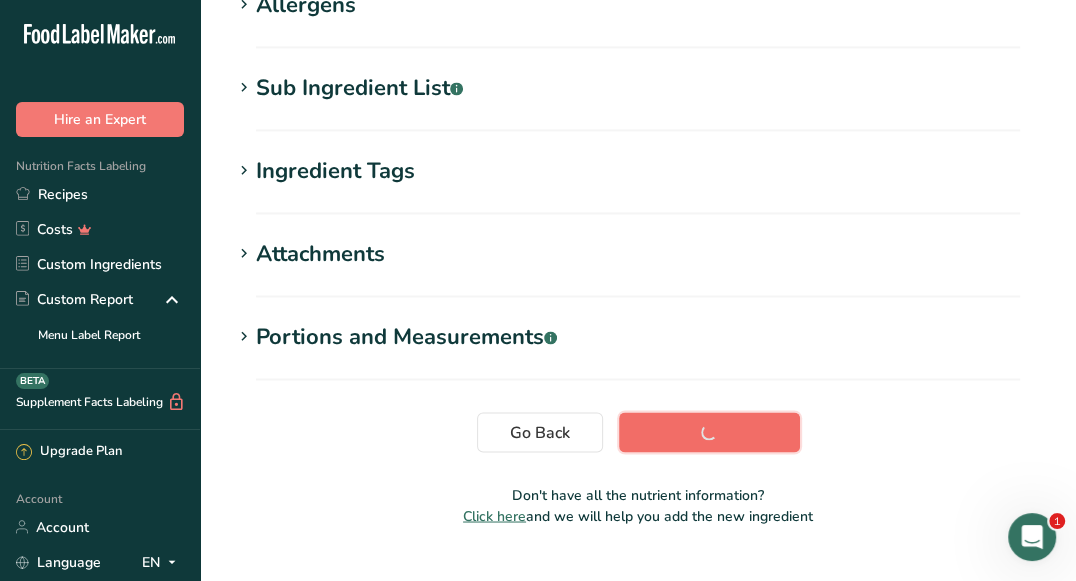 scroll, scrollTop: 393, scrollLeft: 0, axis: vertical 